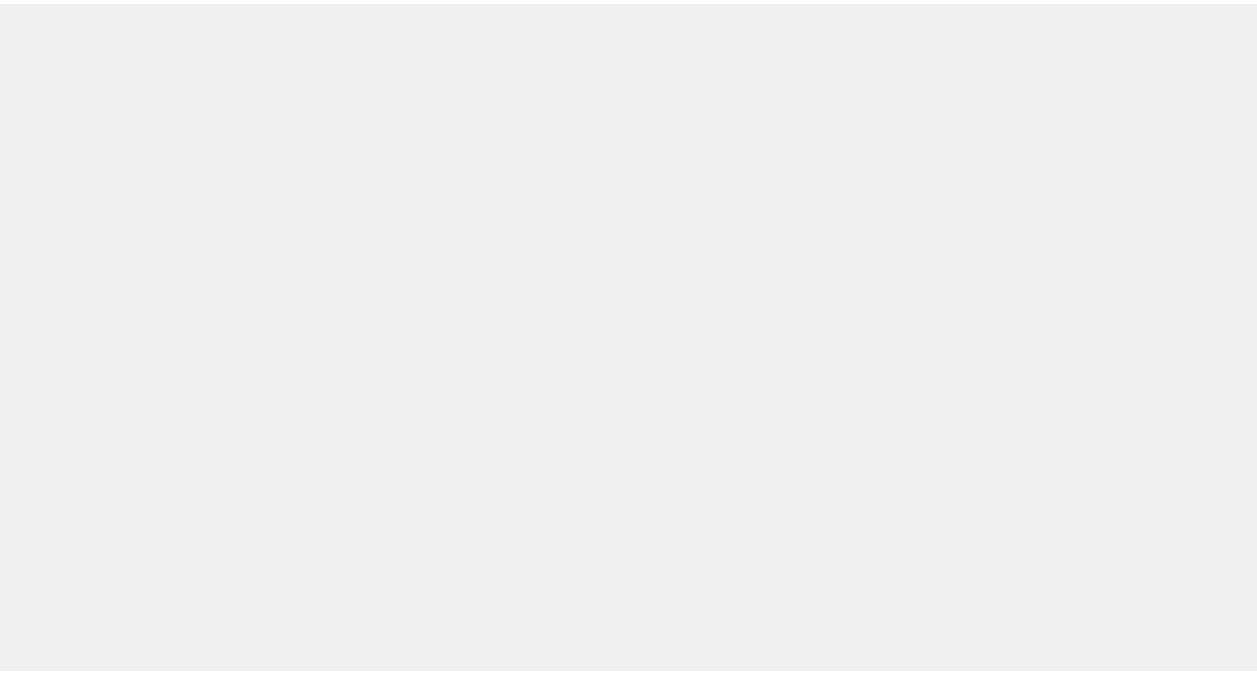 scroll, scrollTop: 0, scrollLeft: 0, axis: both 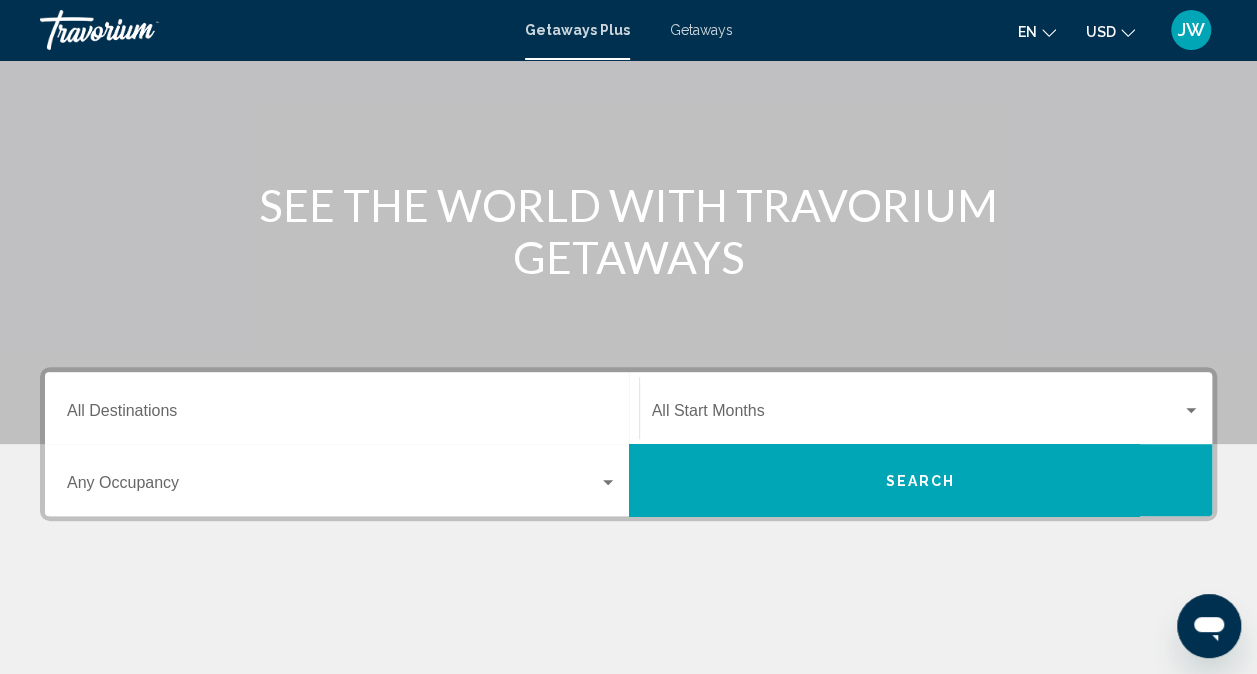 click on "Destination All Destinations" at bounding box center (342, 408) 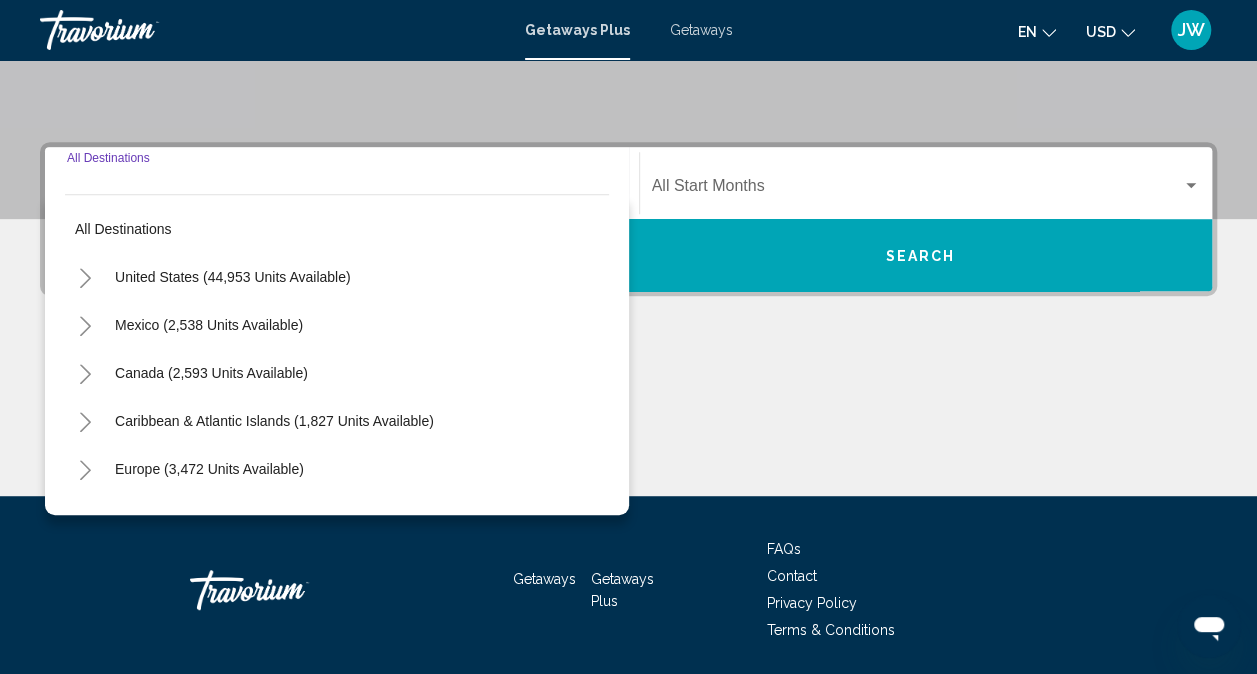 scroll, scrollTop: 447, scrollLeft: 0, axis: vertical 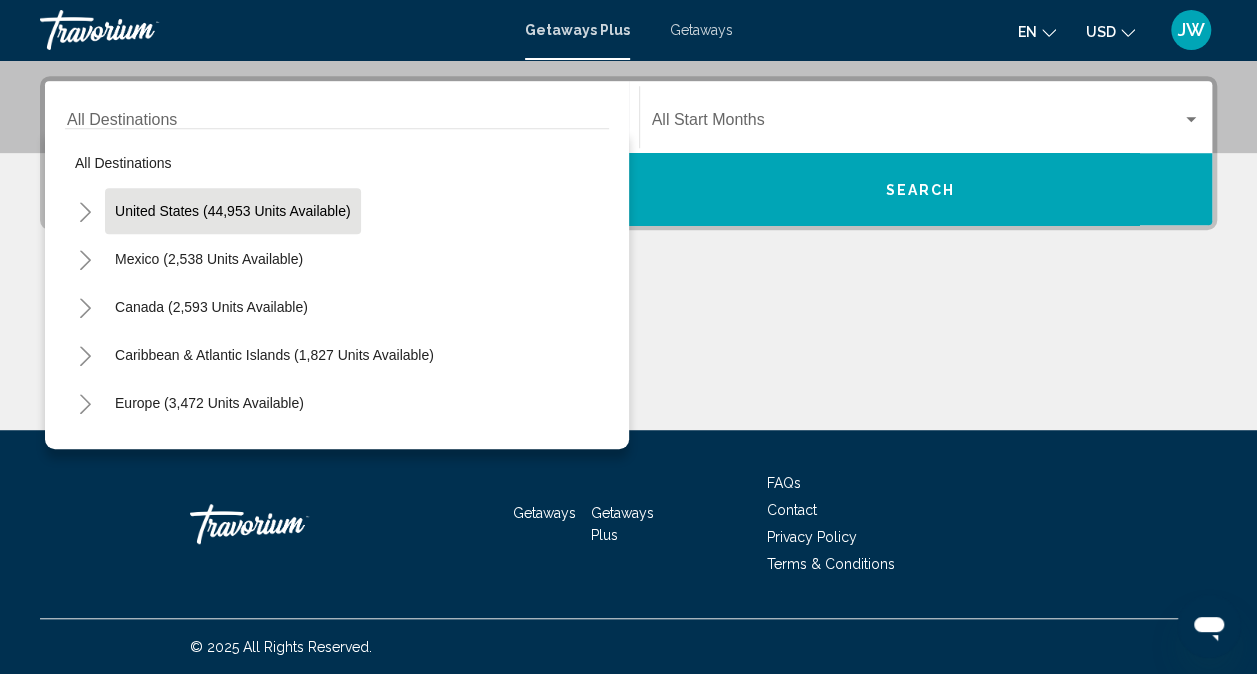 drag, startPoint x: 398, startPoint y: 395, endPoint x: 269, endPoint y: 228, distance: 211.02133 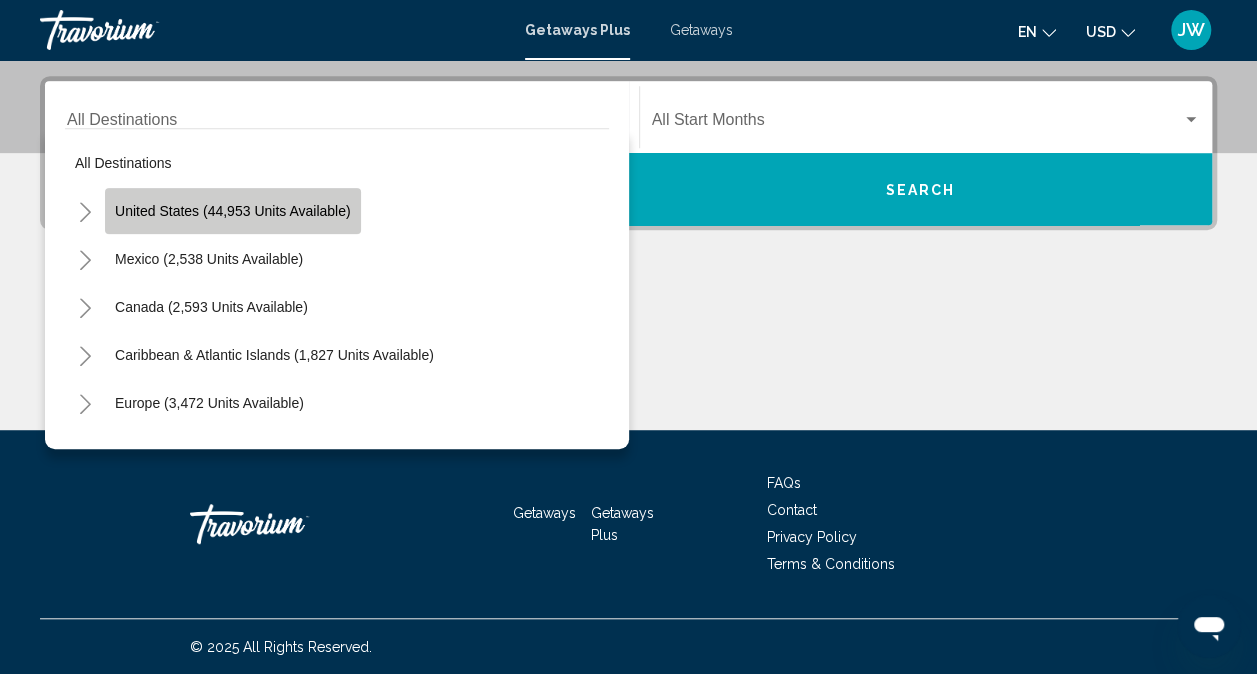 click on "United States (44,953 units available)" 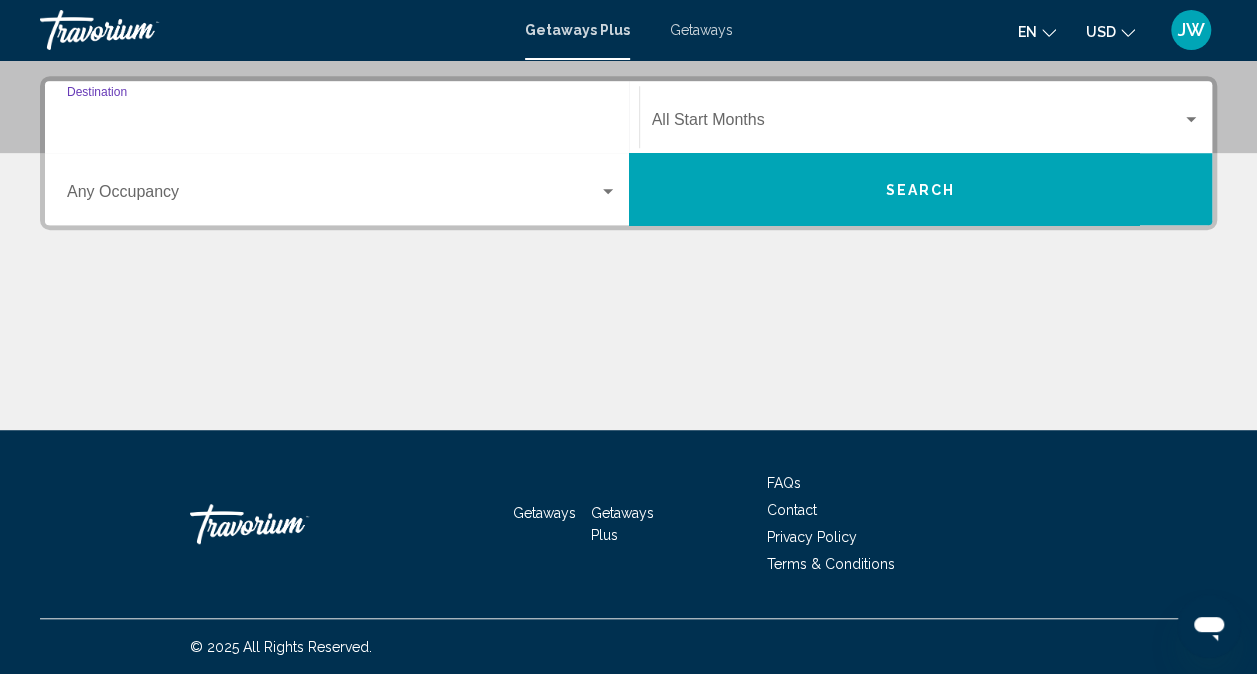 type on "**********" 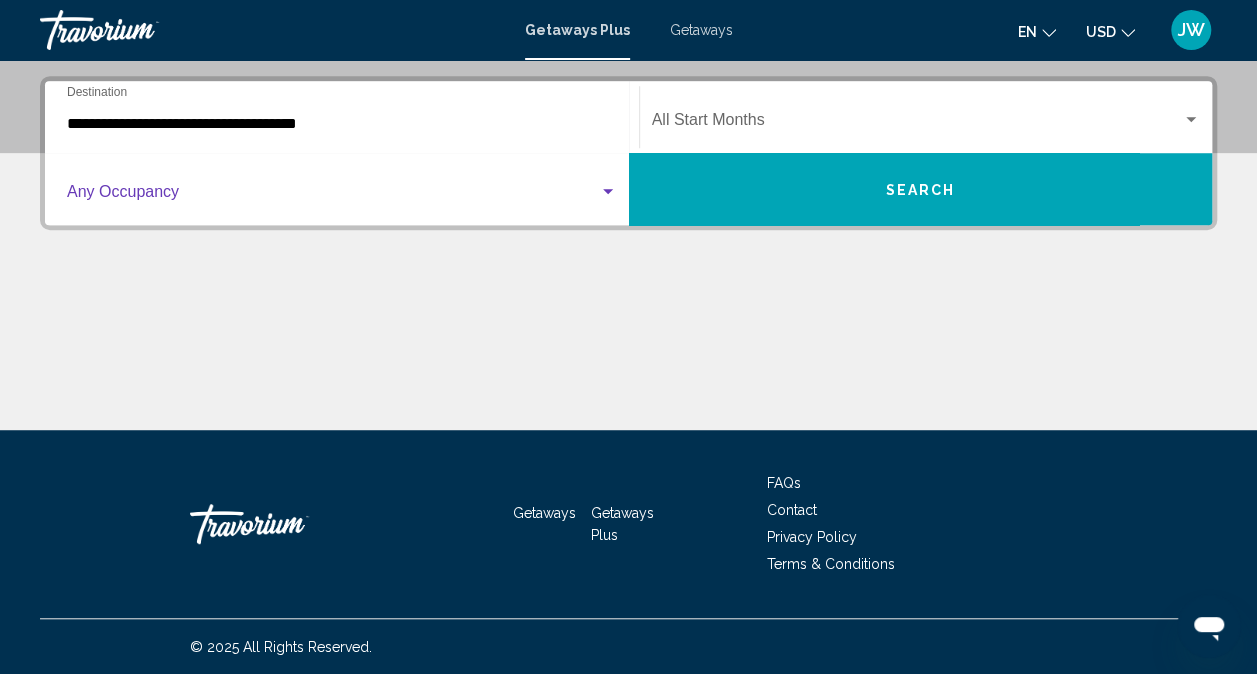 click at bounding box center (608, 192) 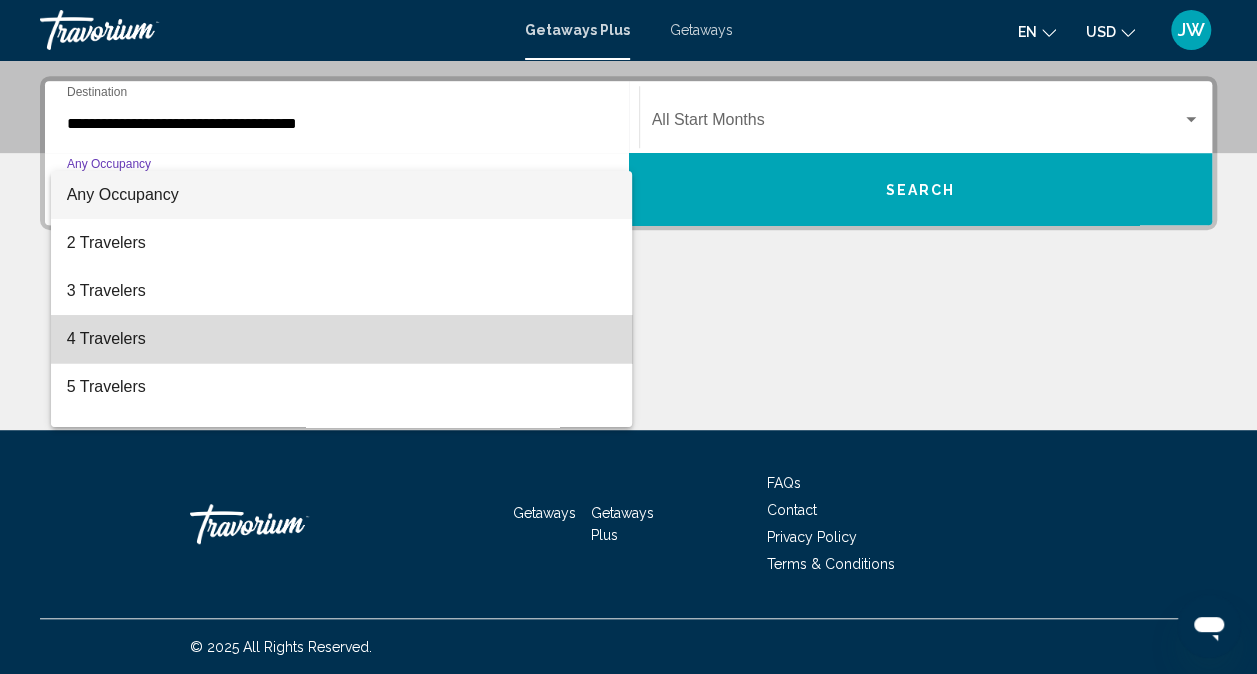click on "4 Travelers" at bounding box center (342, 339) 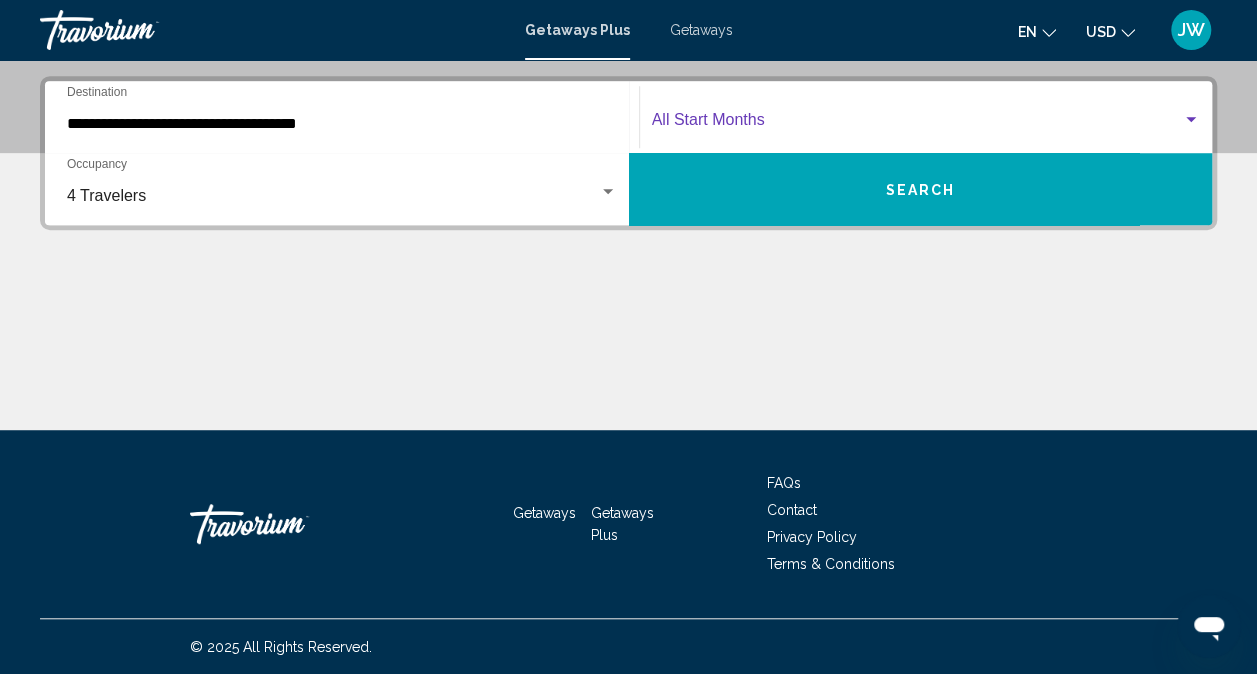 click at bounding box center (917, 124) 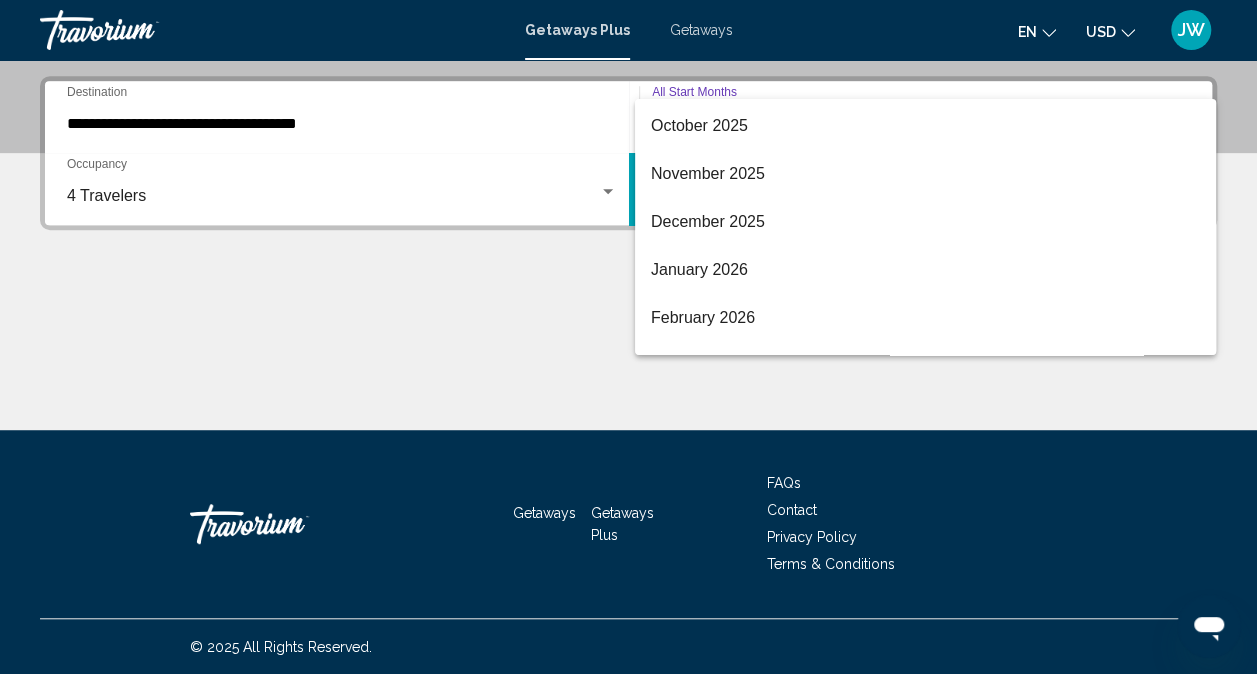 scroll, scrollTop: 160, scrollLeft: 0, axis: vertical 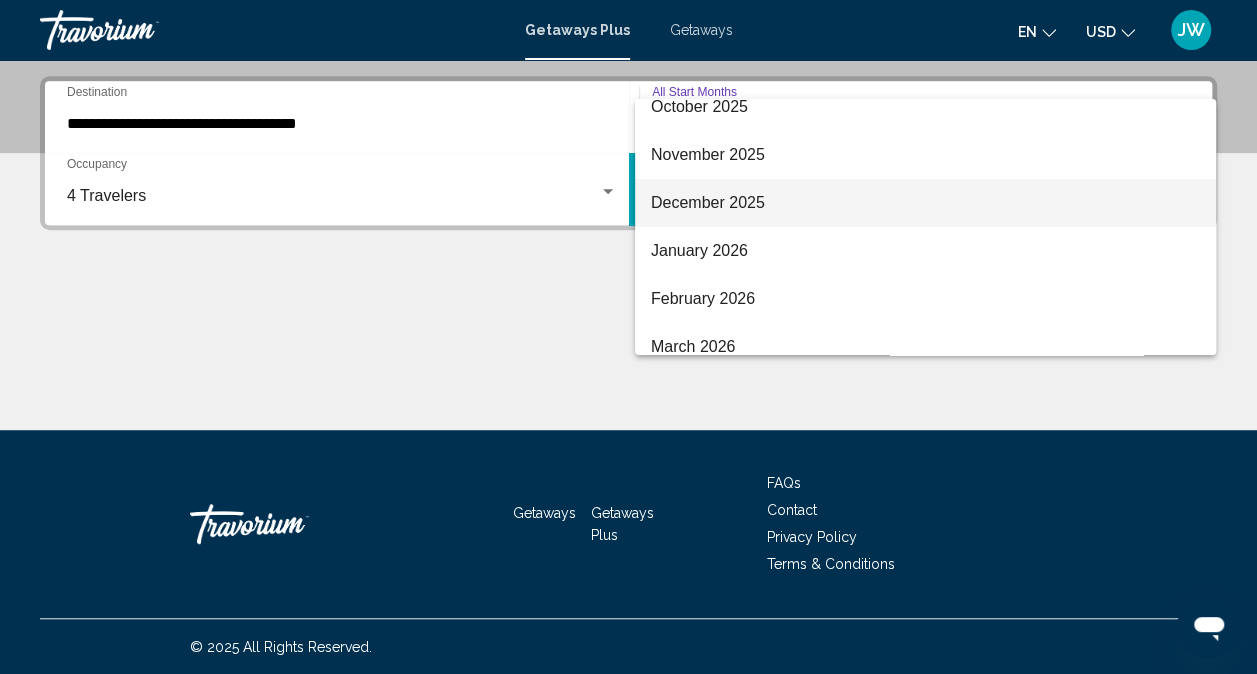 click on "December 2025" at bounding box center [925, 203] 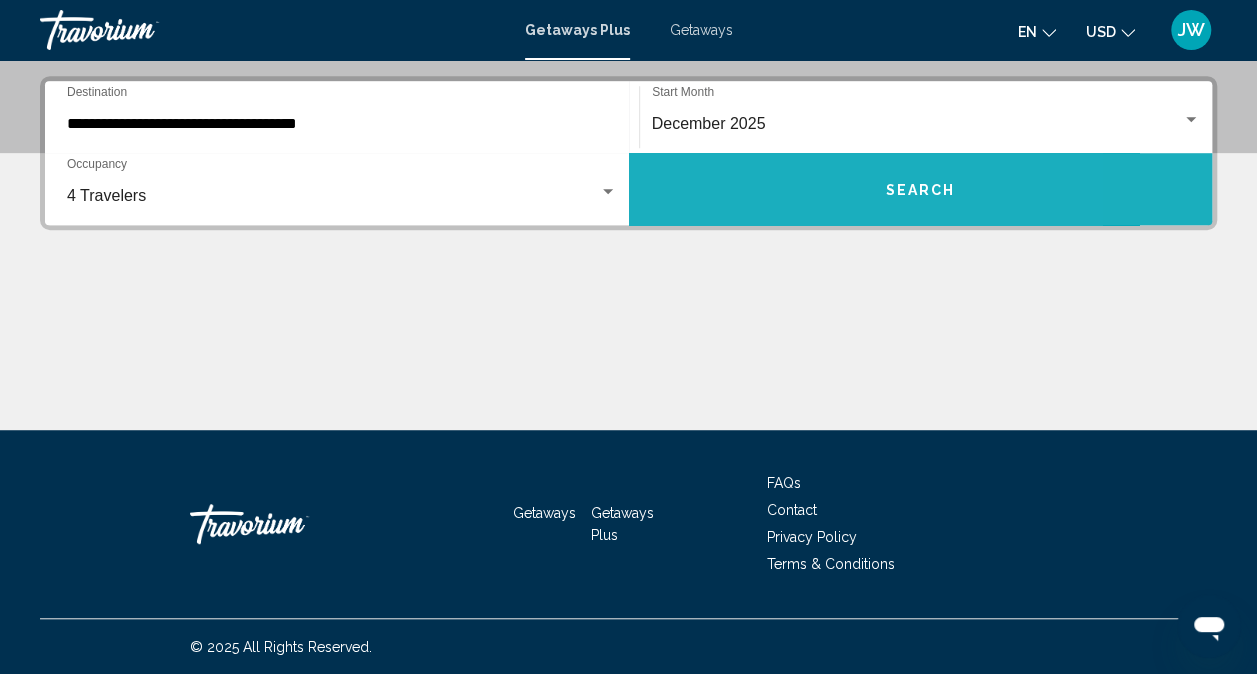 click on "Search" at bounding box center [921, 189] 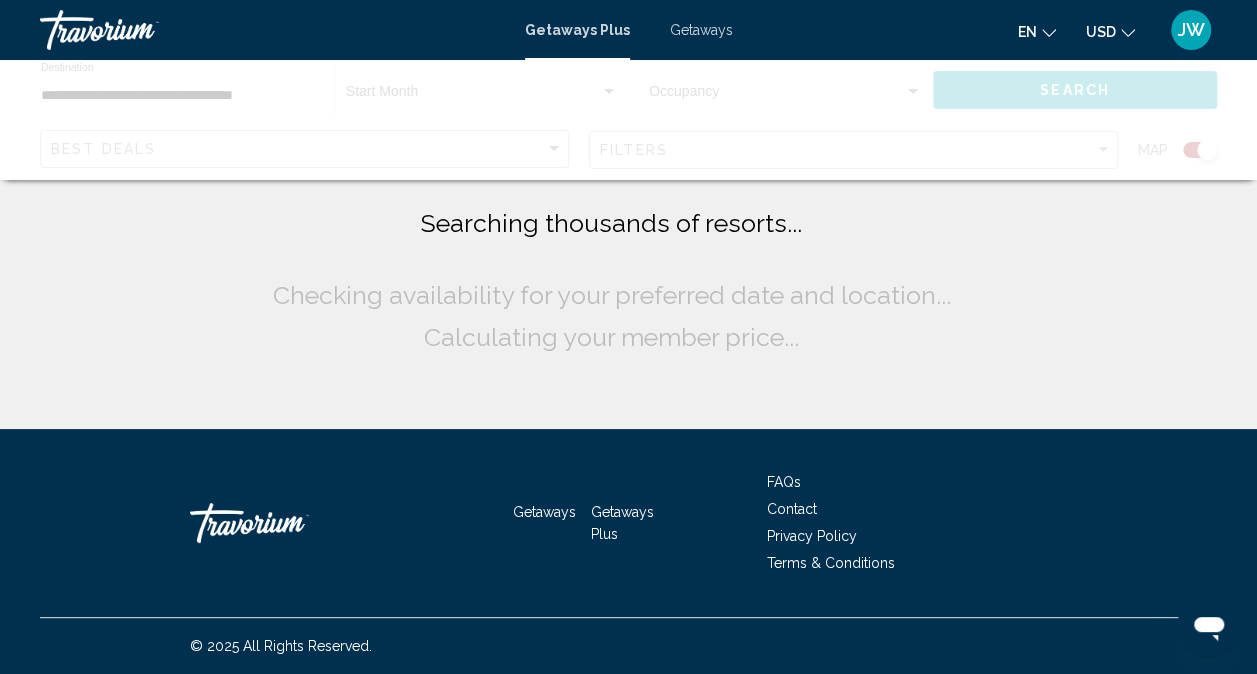 scroll, scrollTop: 0, scrollLeft: 0, axis: both 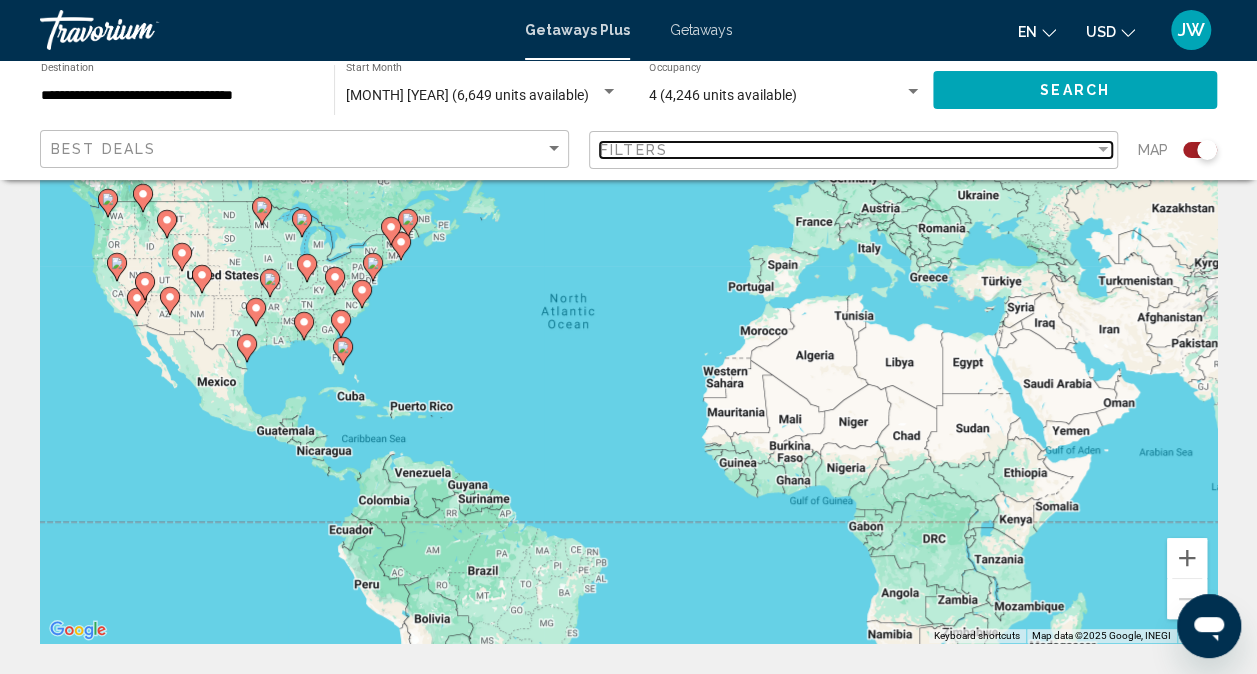 click on "Filters" at bounding box center [847, 150] 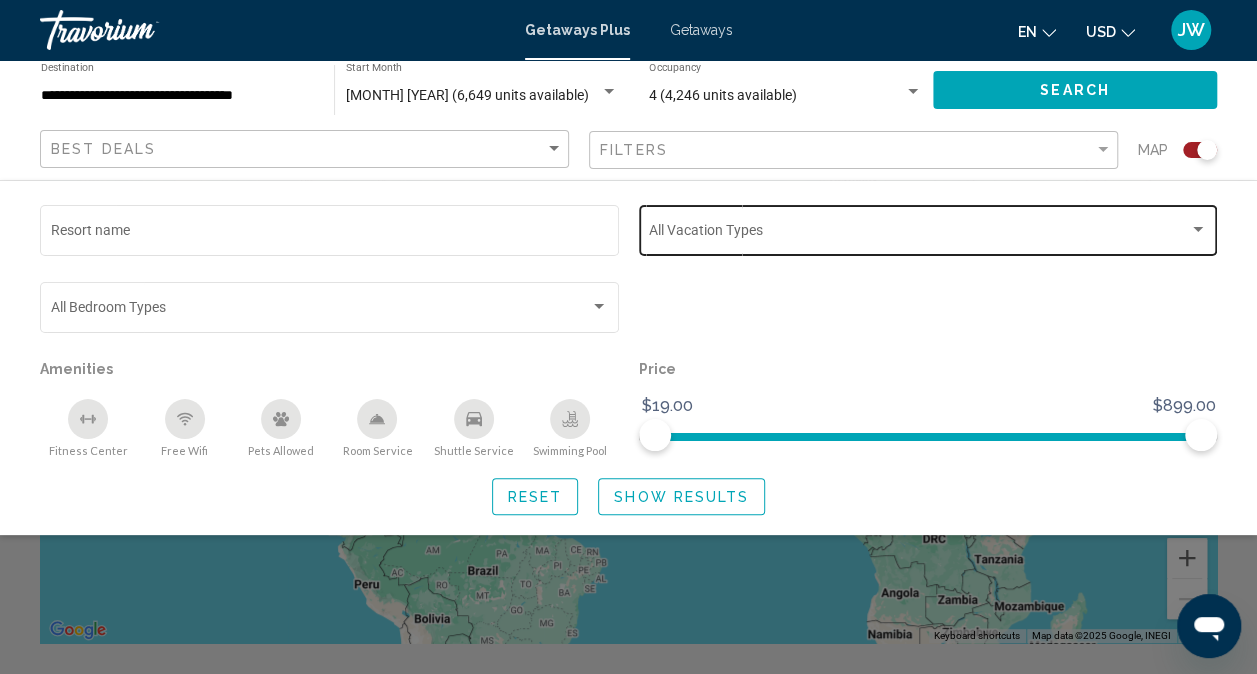 click on "Vacation Types All Vacation Types" 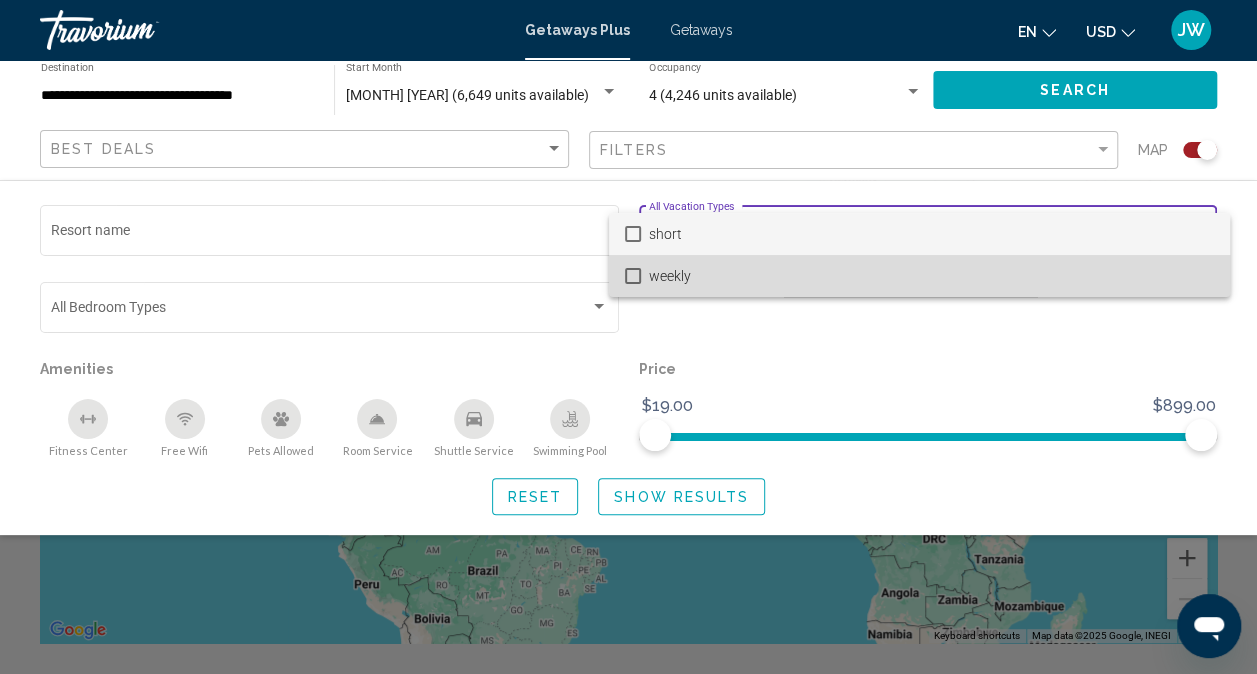 click at bounding box center (633, 276) 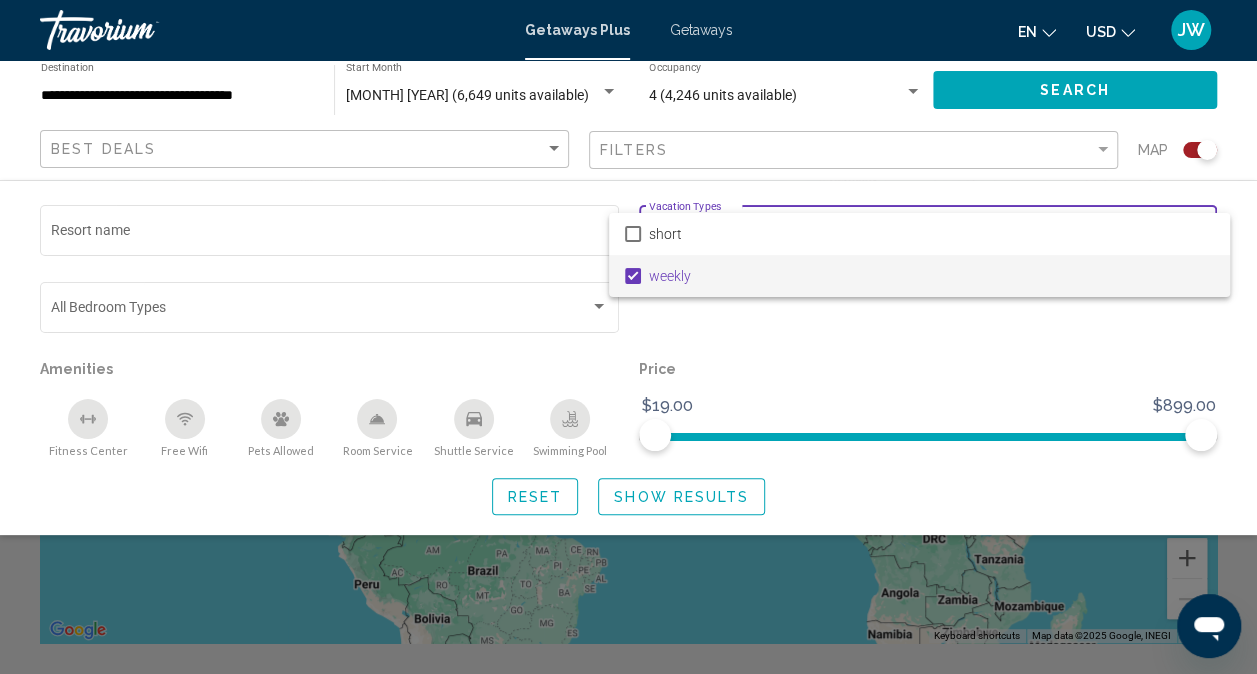 click at bounding box center (628, 337) 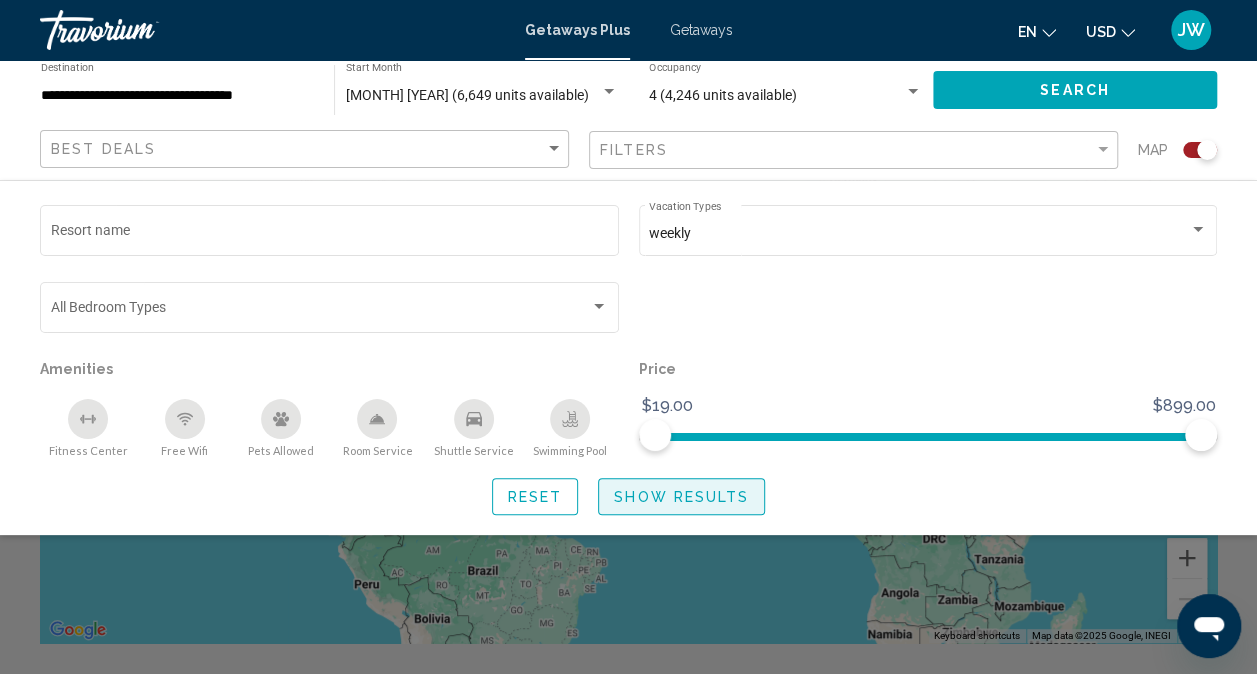 click on "Show Results" 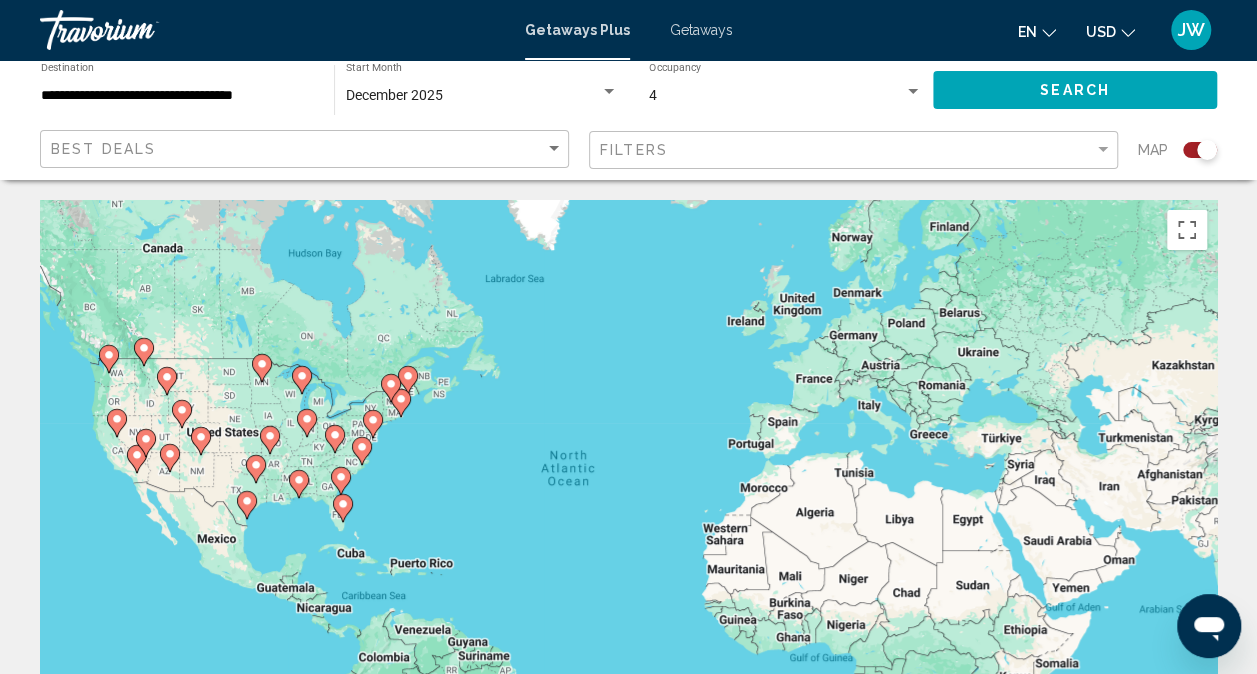 click 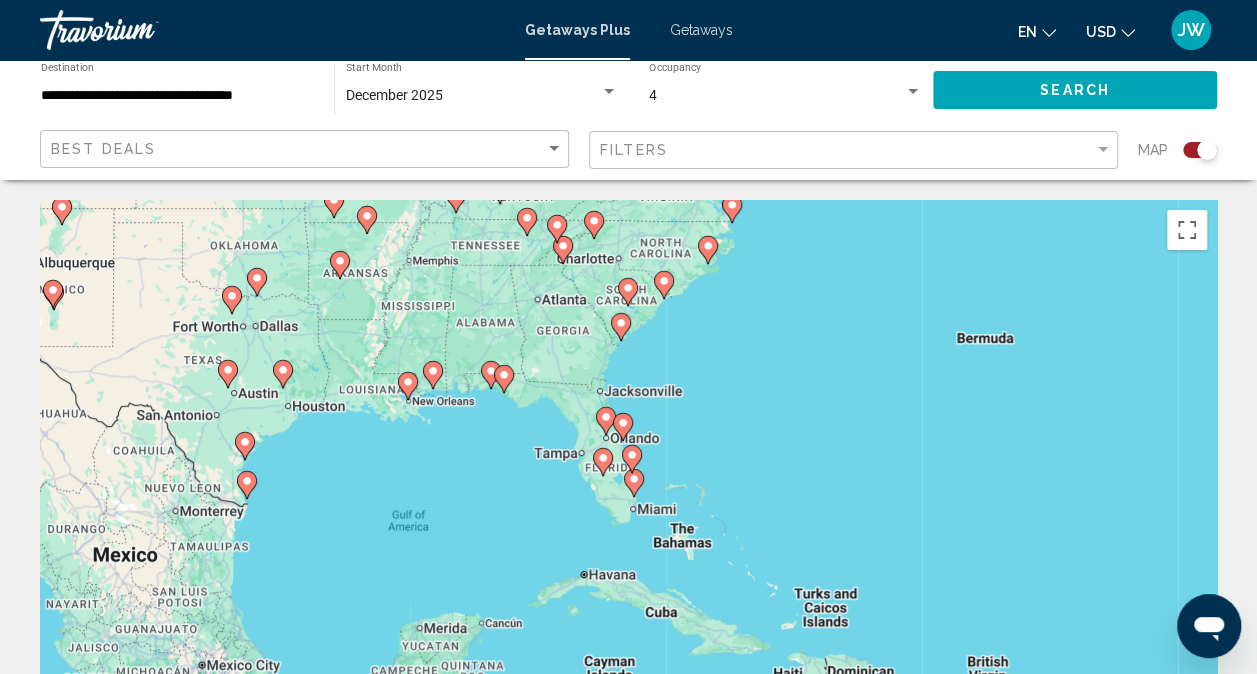 click 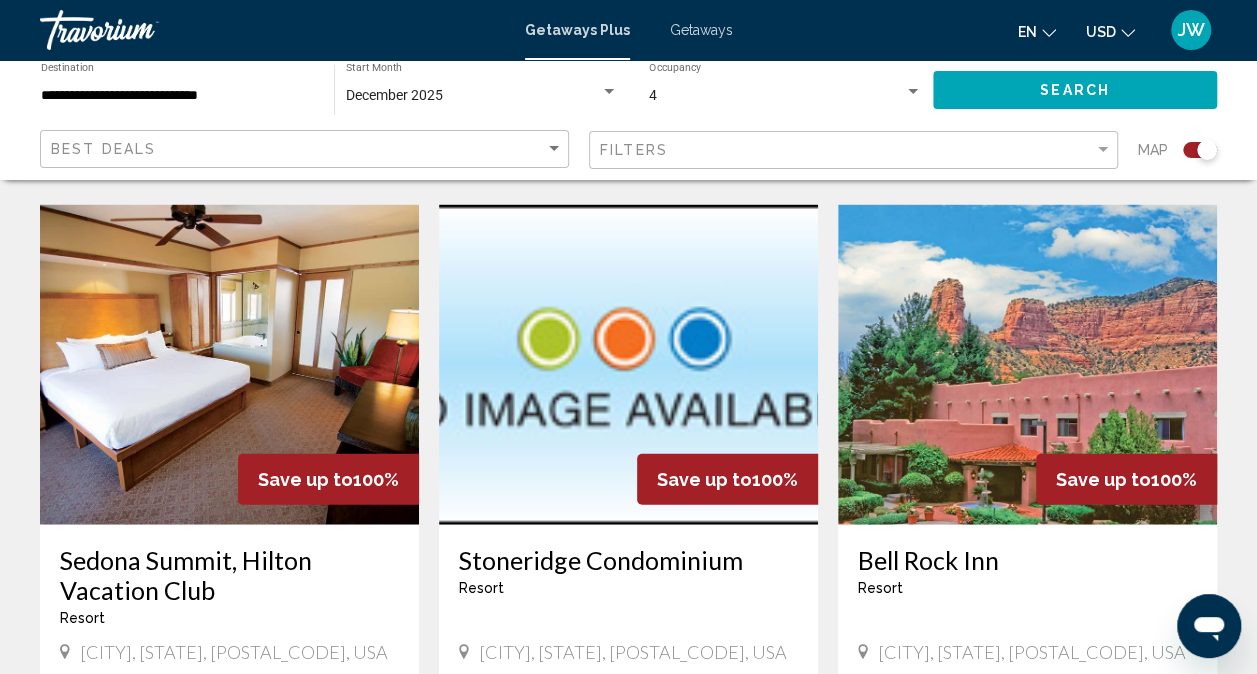 scroll, scrollTop: 2052, scrollLeft: 0, axis: vertical 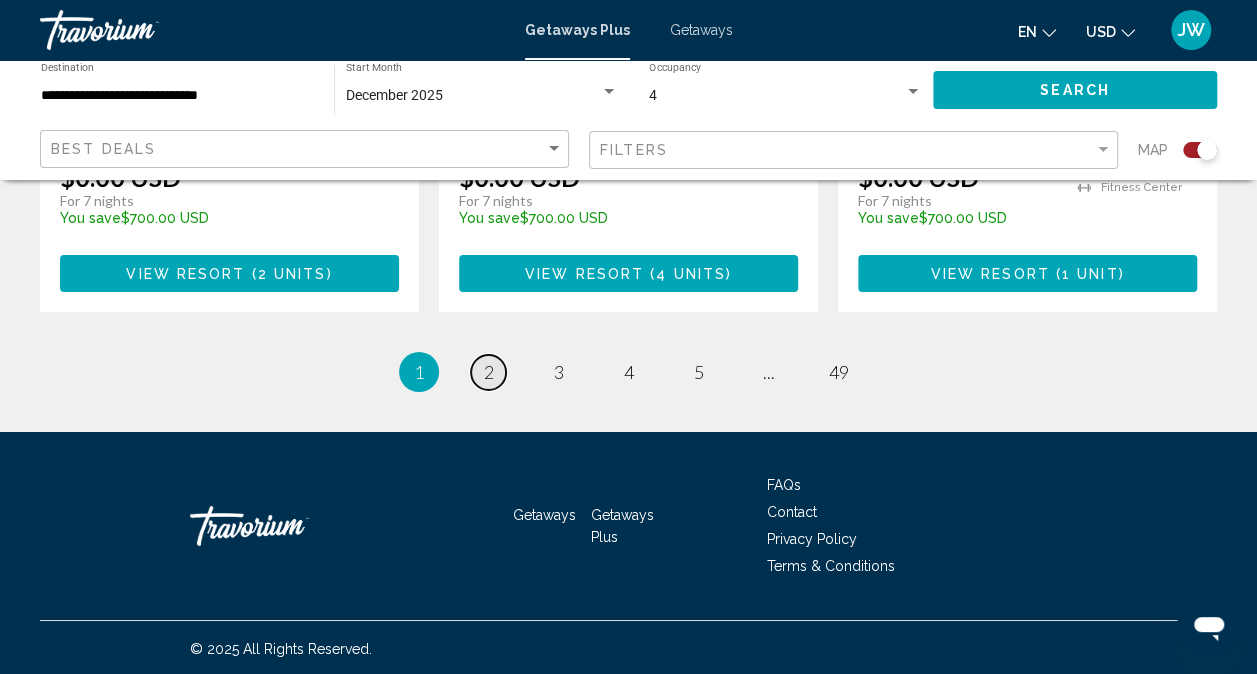 drag, startPoint x: 1268, startPoint y: 610, endPoint x: 480, endPoint y: 374, distance: 822.5813 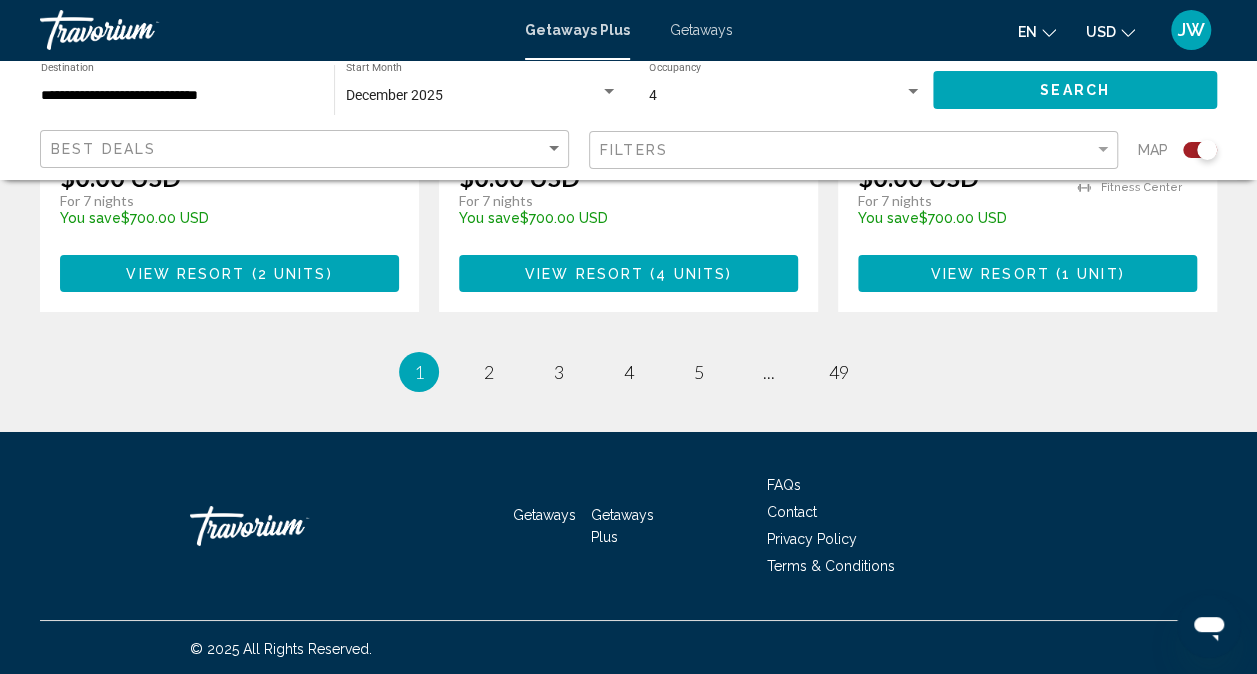 scroll, scrollTop: 0, scrollLeft: 0, axis: both 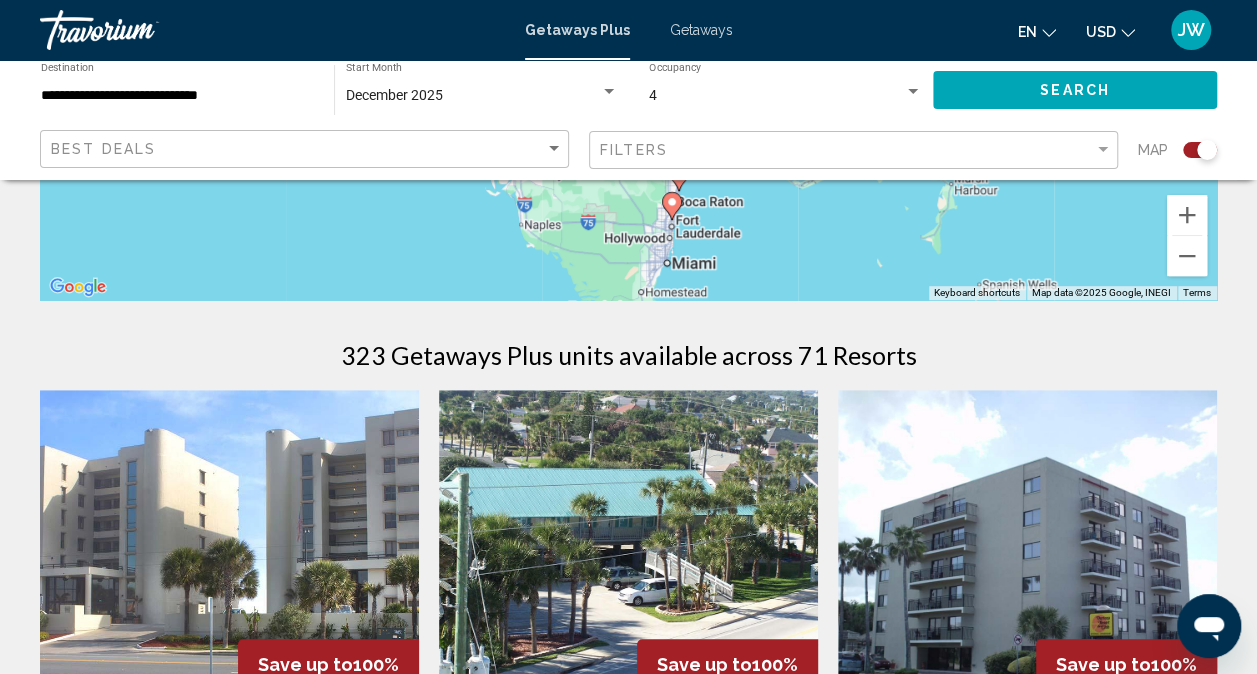 click on "**********" 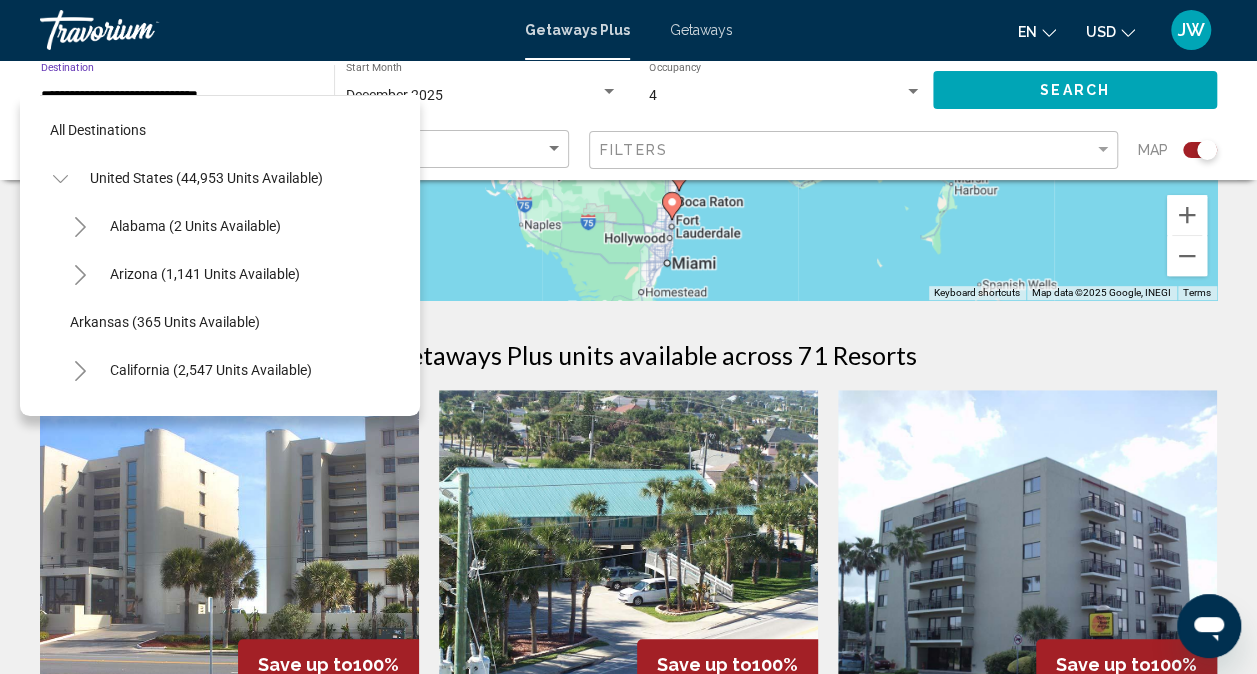 scroll, scrollTop: 270, scrollLeft: 0, axis: vertical 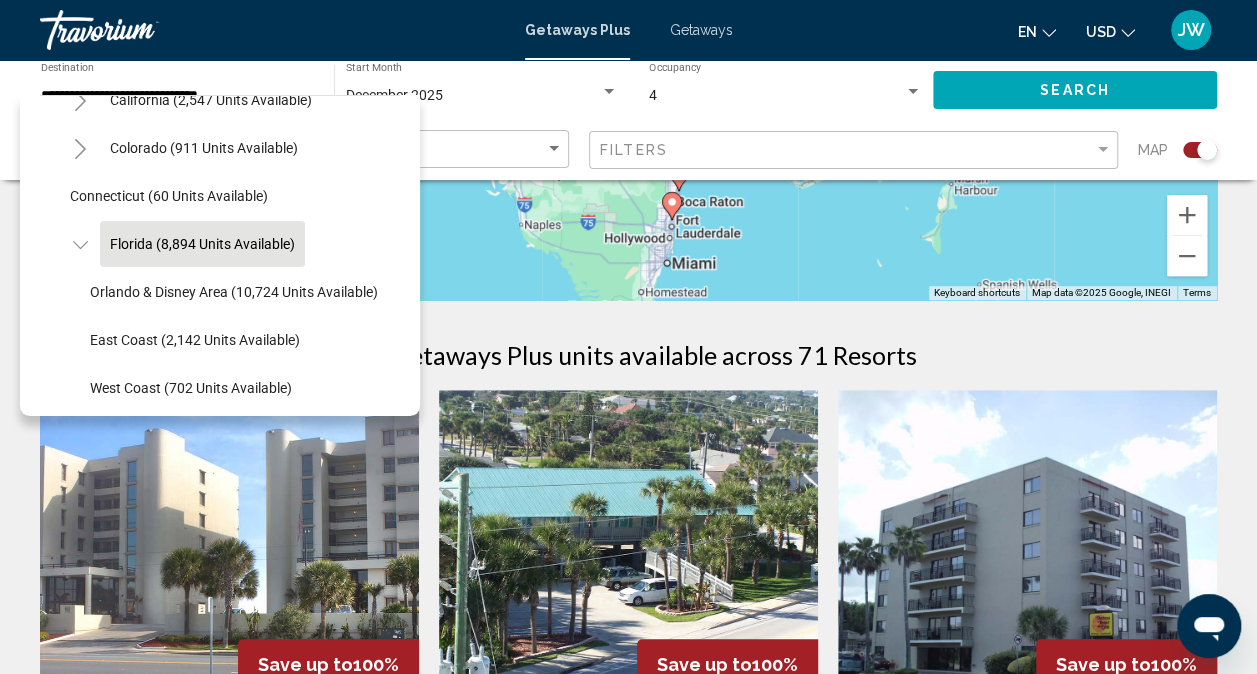 drag, startPoint x: 142, startPoint y: 114, endPoint x: 388, endPoint y: 102, distance: 246.29251 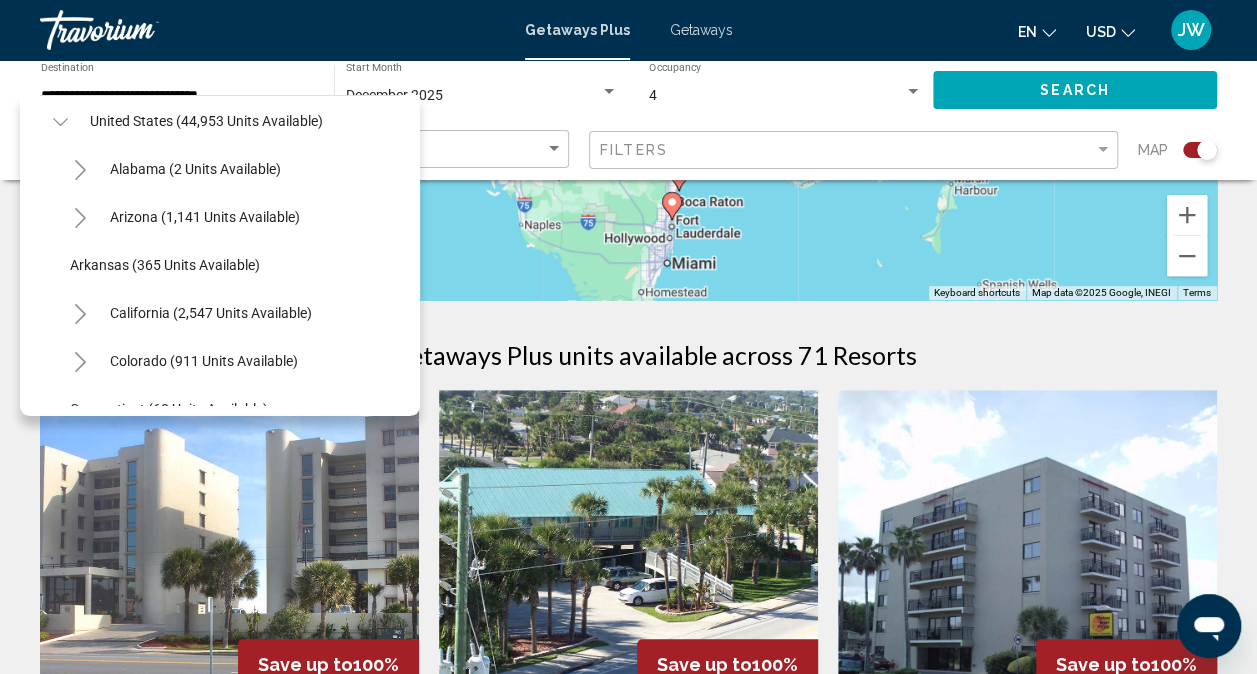 scroll, scrollTop: 17, scrollLeft: 0, axis: vertical 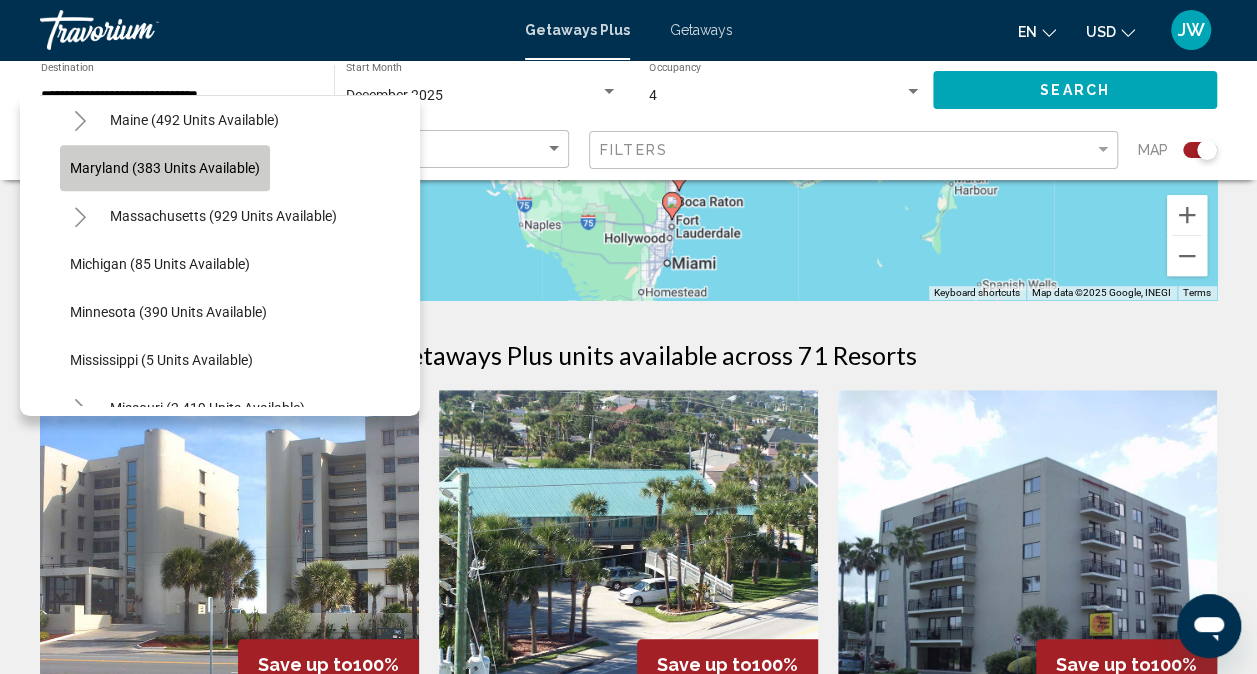 click on "Maryland (383 units available)" 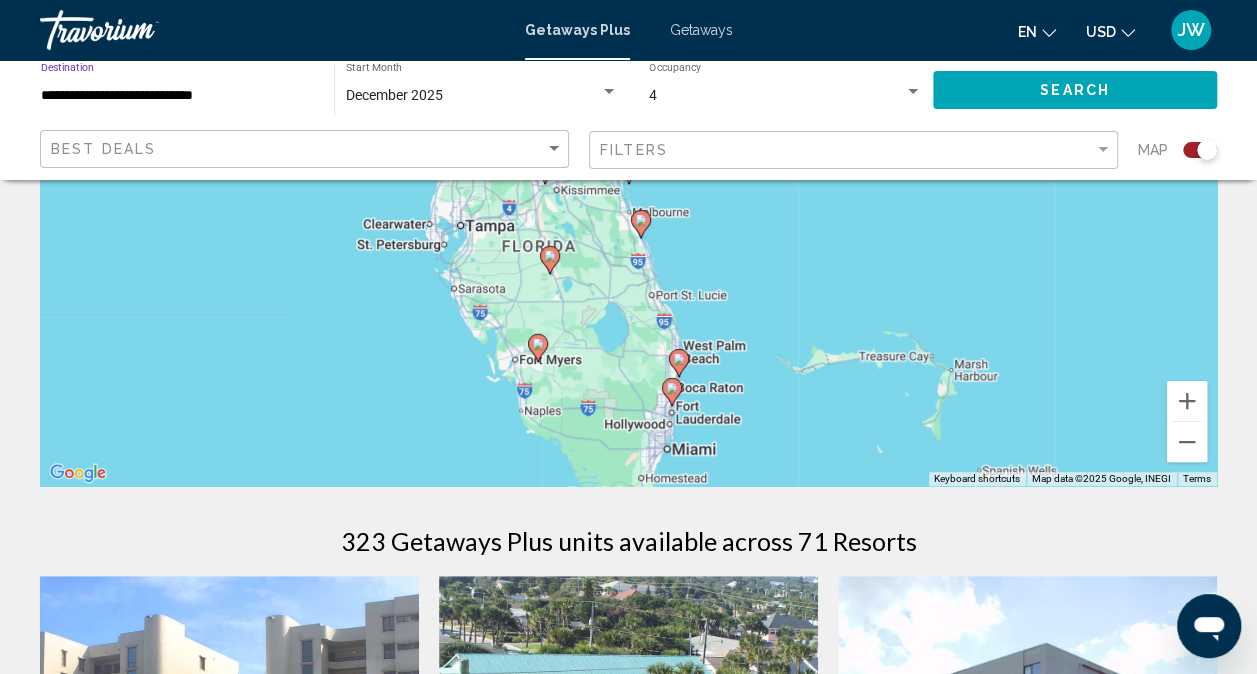scroll, scrollTop: 301, scrollLeft: 0, axis: vertical 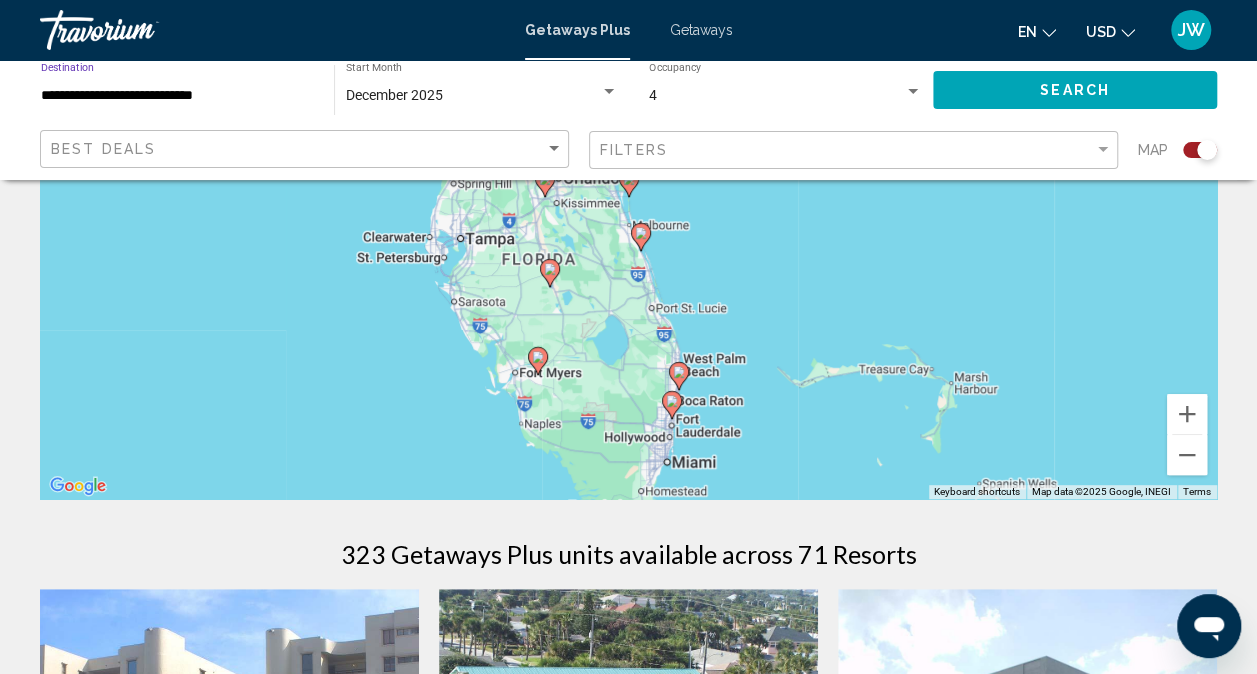 click on "December 2025 Start Month All Start Months" 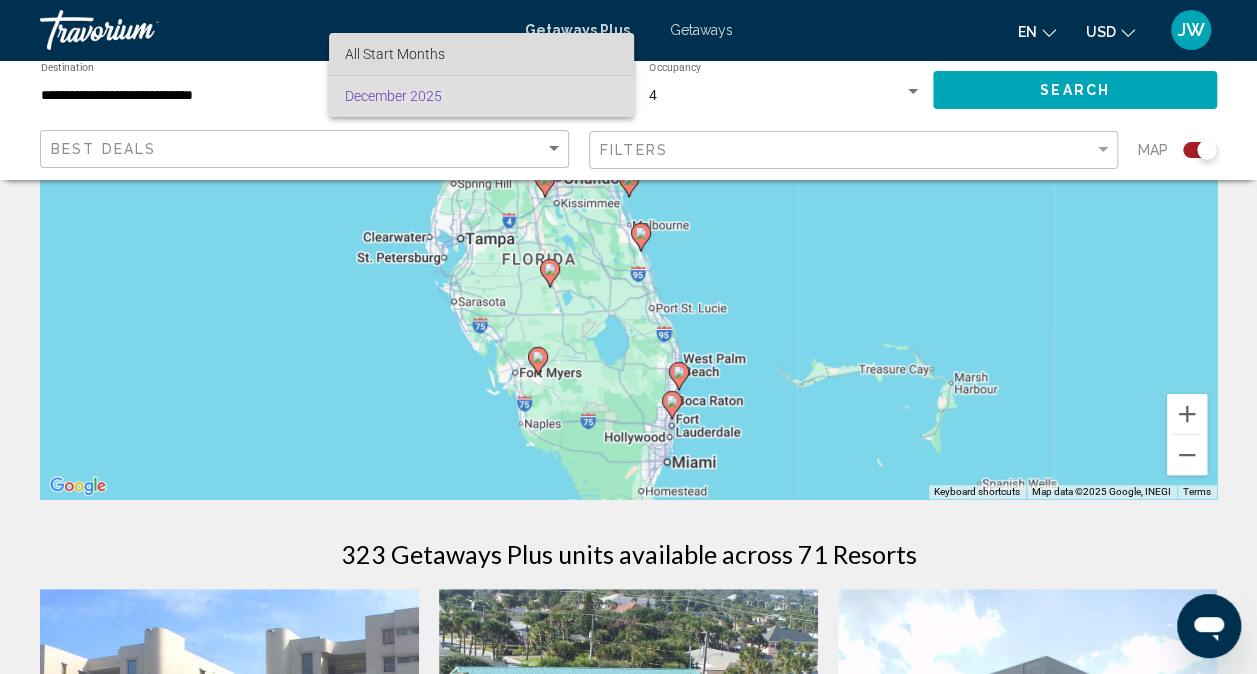 click on "All Start Months" at bounding box center [481, 54] 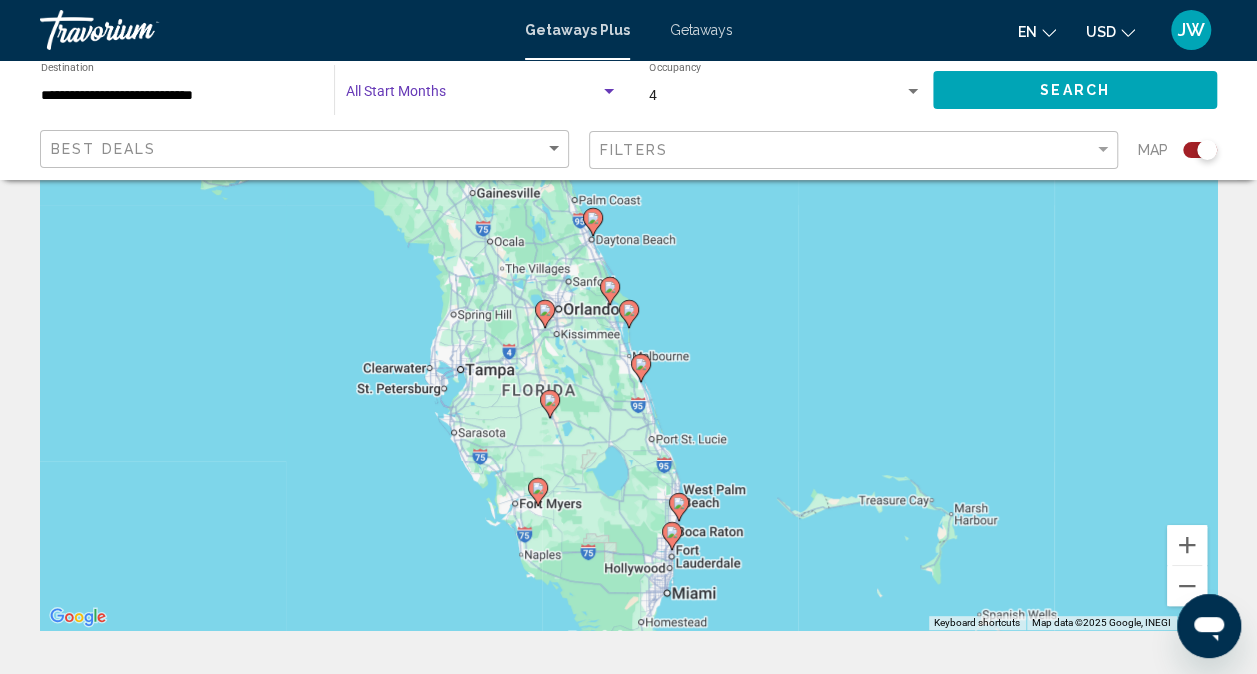 scroll, scrollTop: 141, scrollLeft: 0, axis: vertical 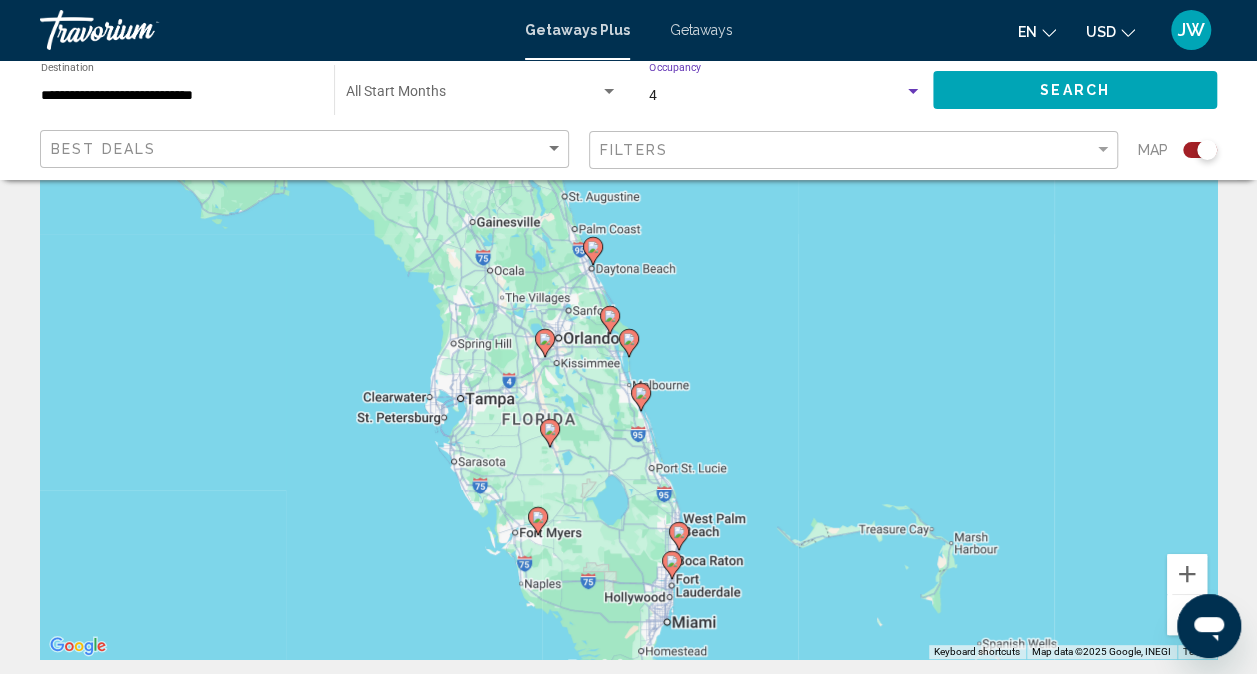 drag, startPoint x: 1262, startPoint y: 364, endPoint x: 748, endPoint y: 88, distance: 583.41406 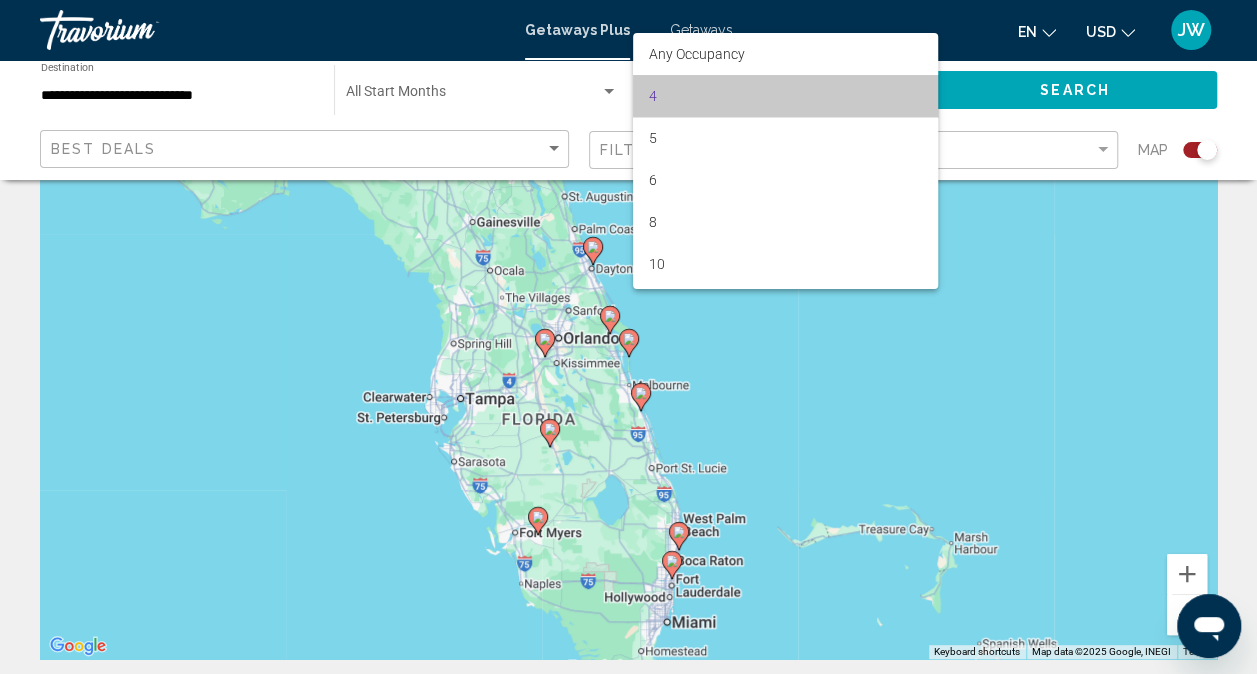 drag, startPoint x: 930, startPoint y: 44, endPoint x: 894, endPoint y: 112, distance: 76.941536 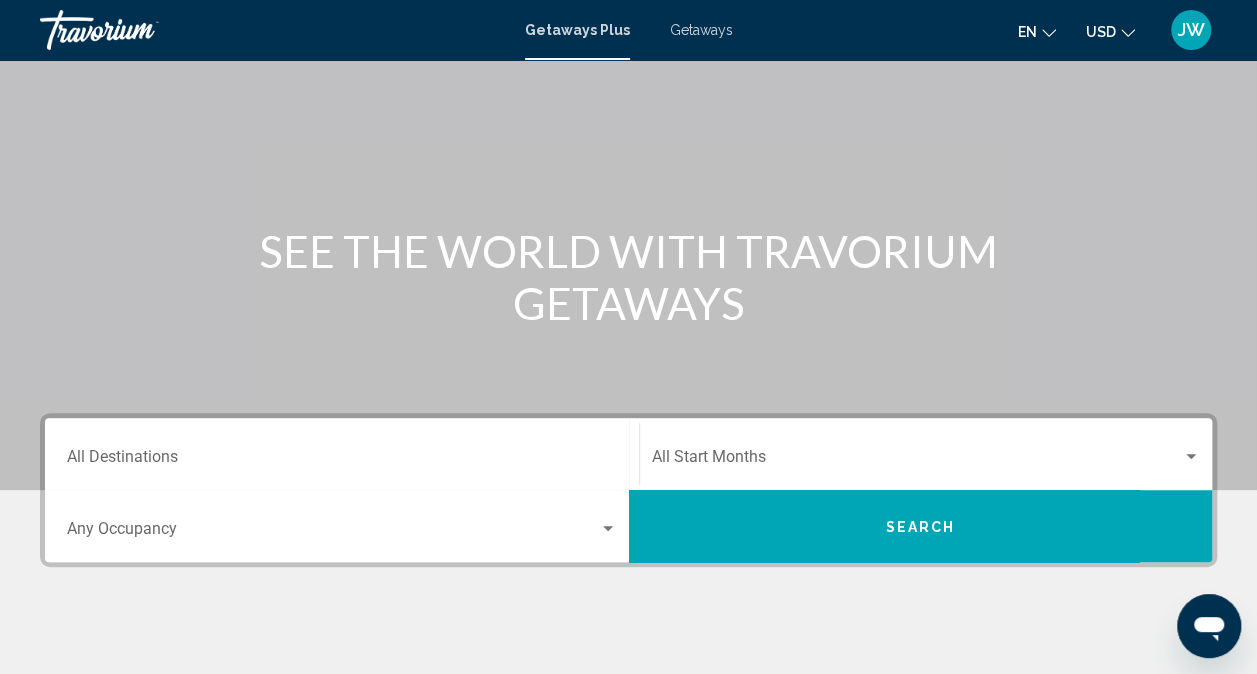 scroll, scrollTop: 110, scrollLeft: 0, axis: vertical 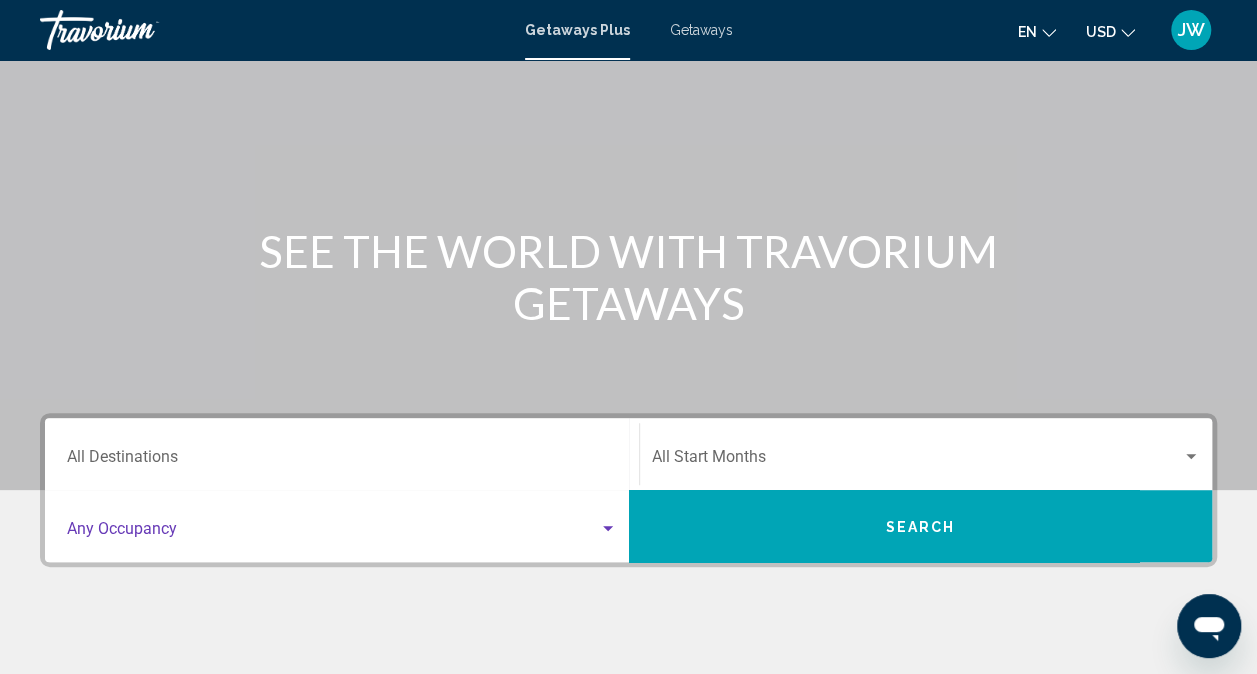 click at bounding box center (342, 533) 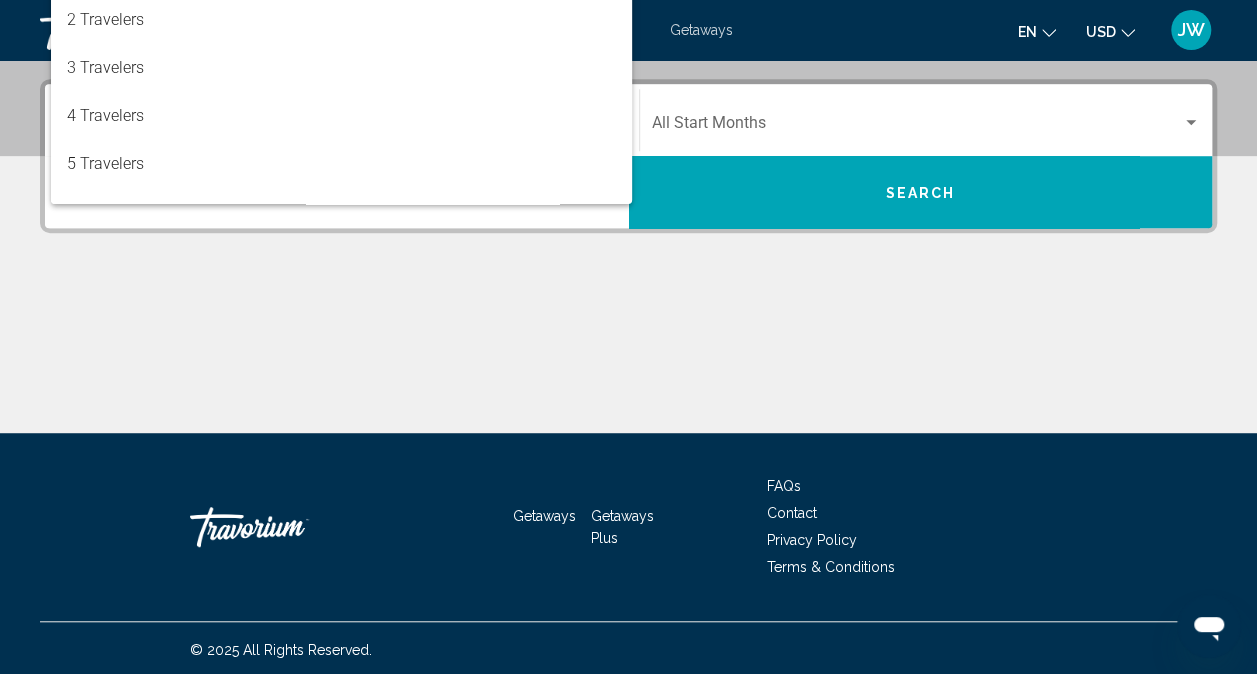 scroll, scrollTop: 447, scrollLeft: 0, axis: vertical 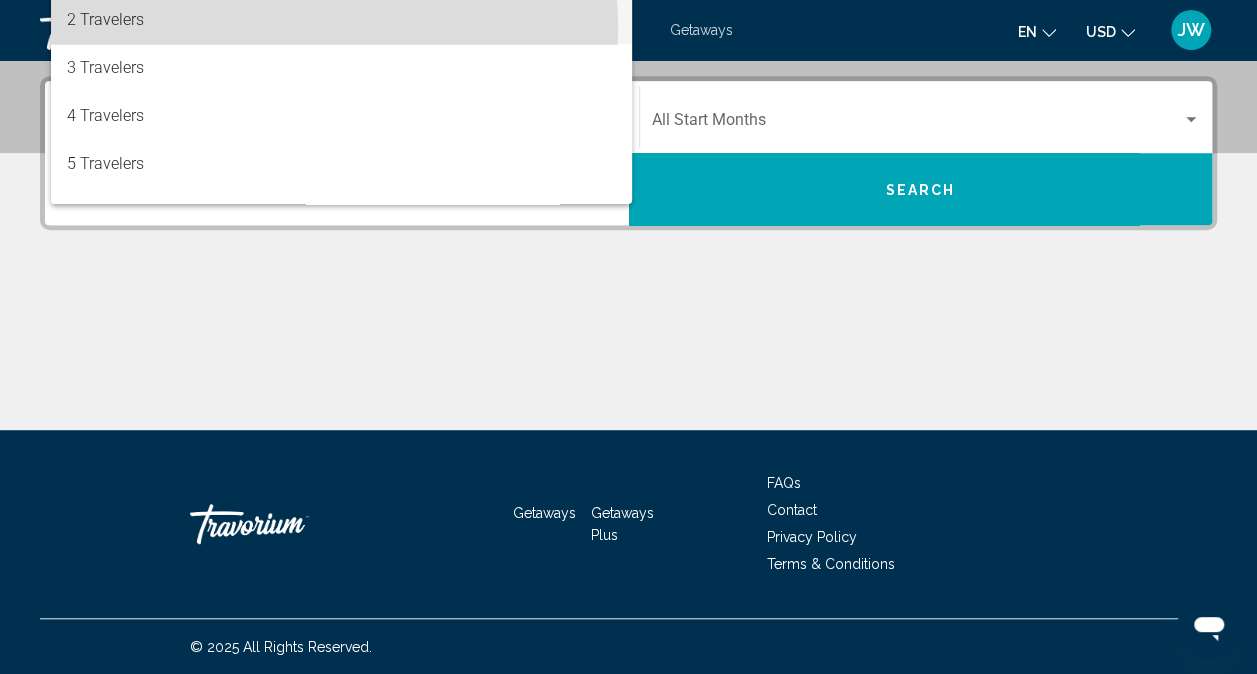 click on "2 Travelers" at bounding box center [342, 20] 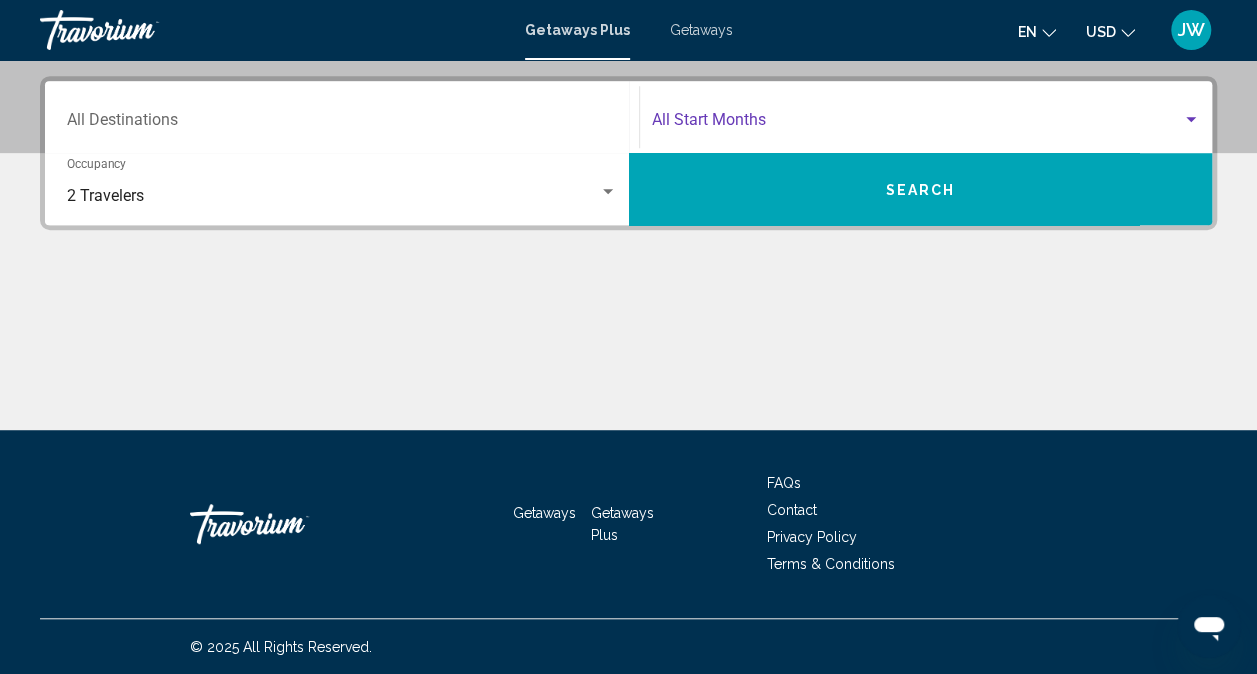 click at bounding box center [917, 124] 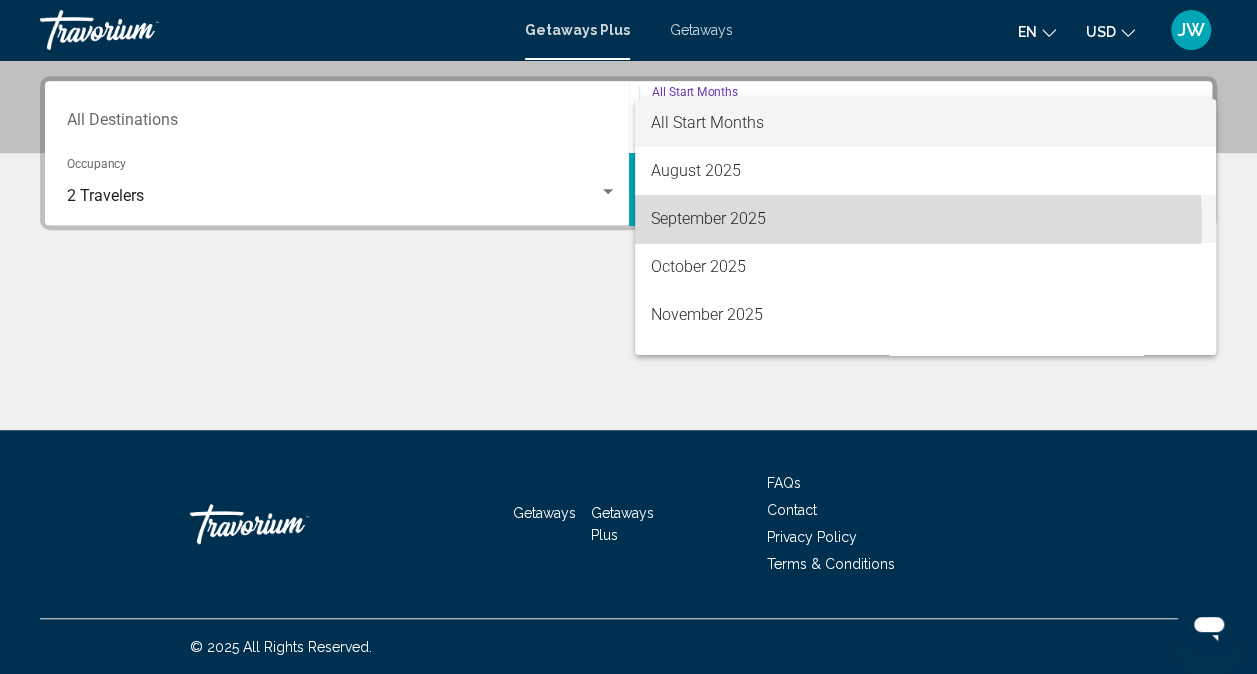 click on "September 2025" at bounding box center (925, 219) 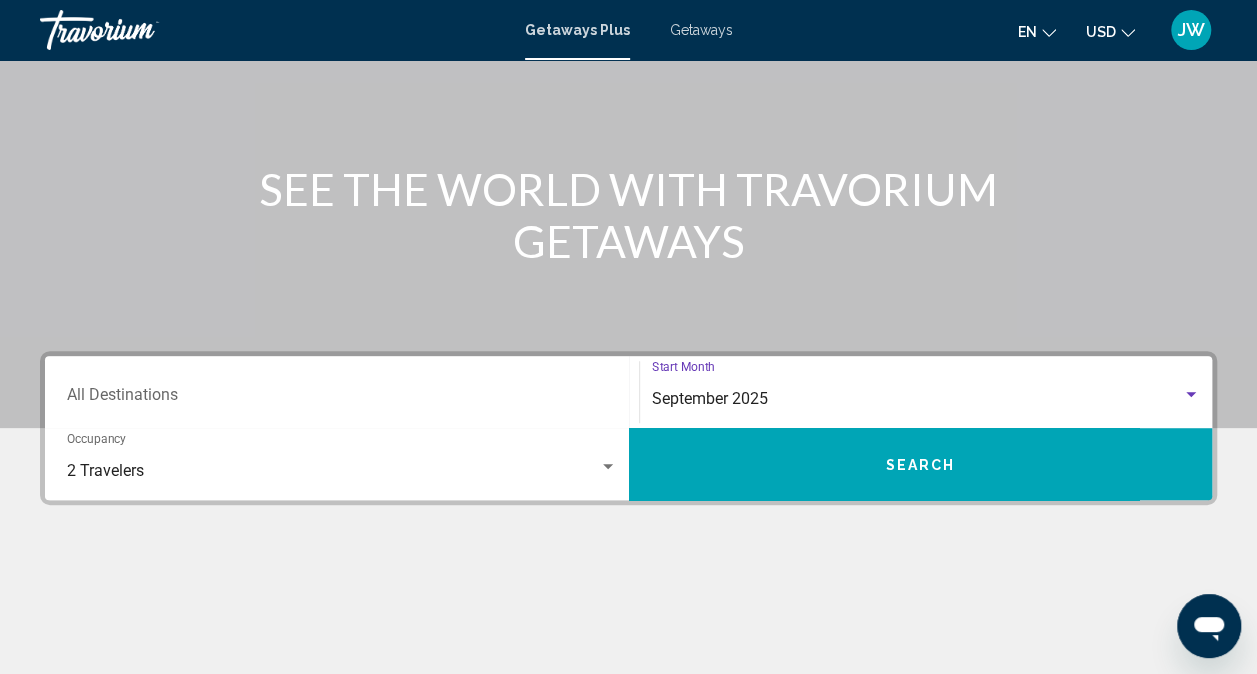 scroll, scrollTop: 168, scrollLeft: 0, axis: vertical 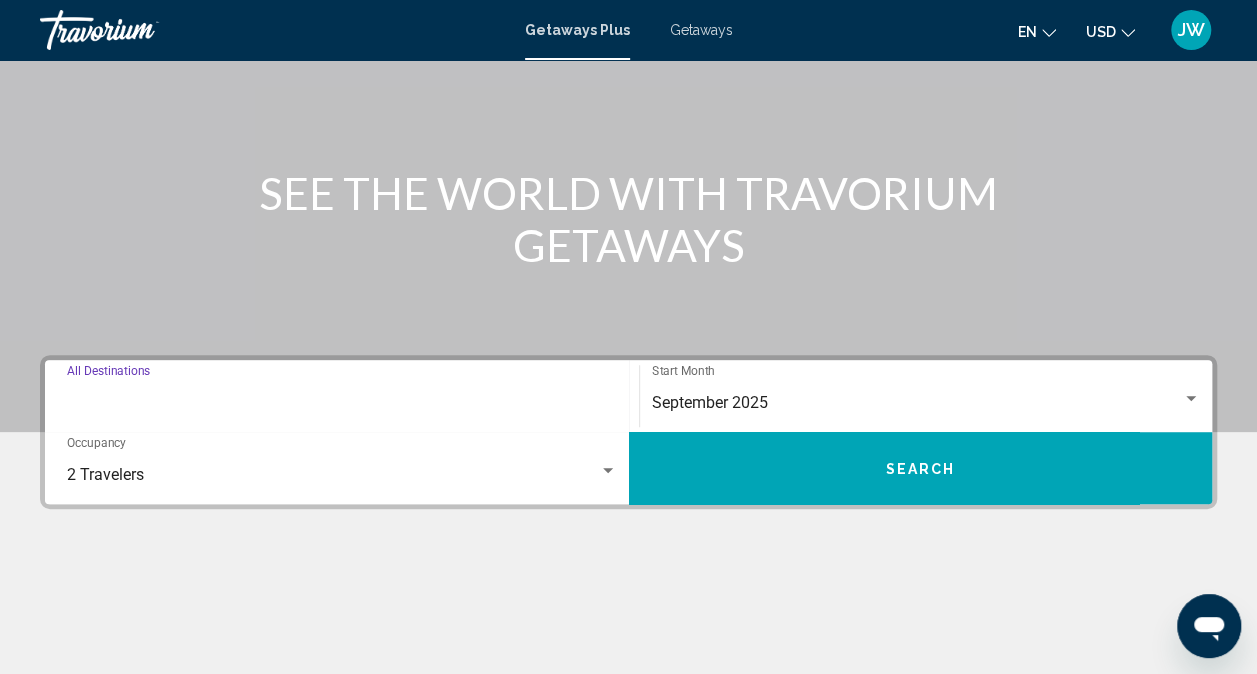 click on "Destination All Destinations" at bounding box center [342, 403] 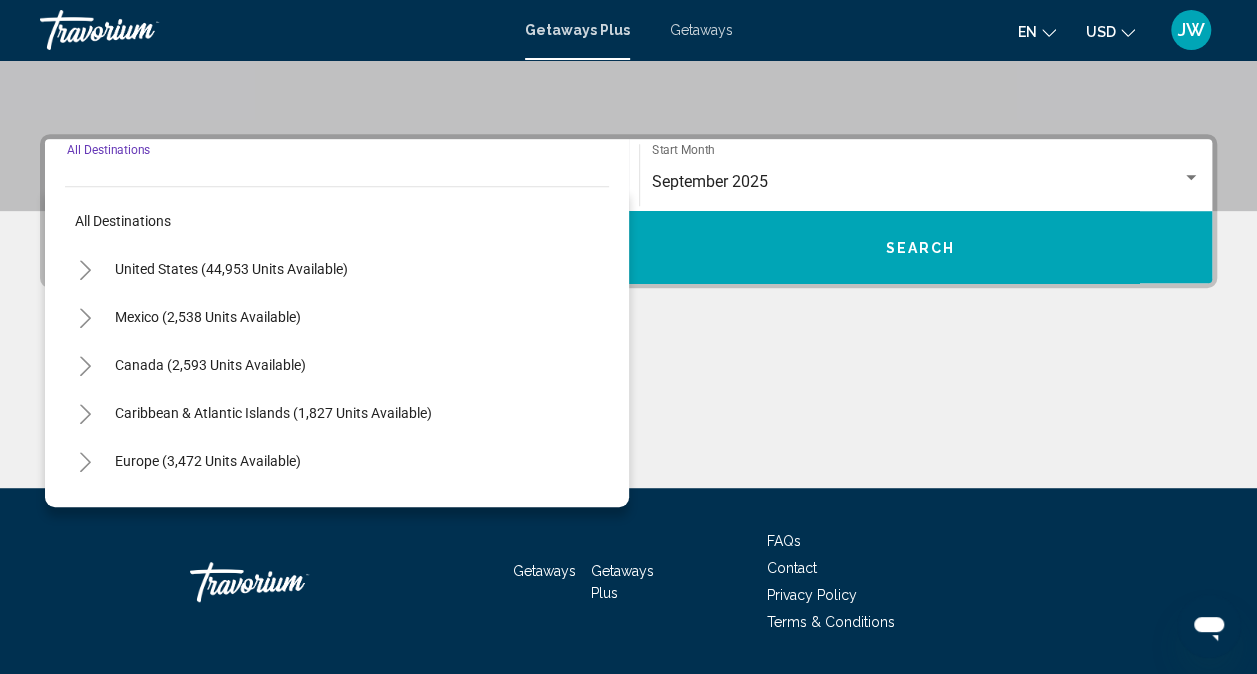 scroll, scrollTop: 447, scrollLeft: 0, axis: vertical 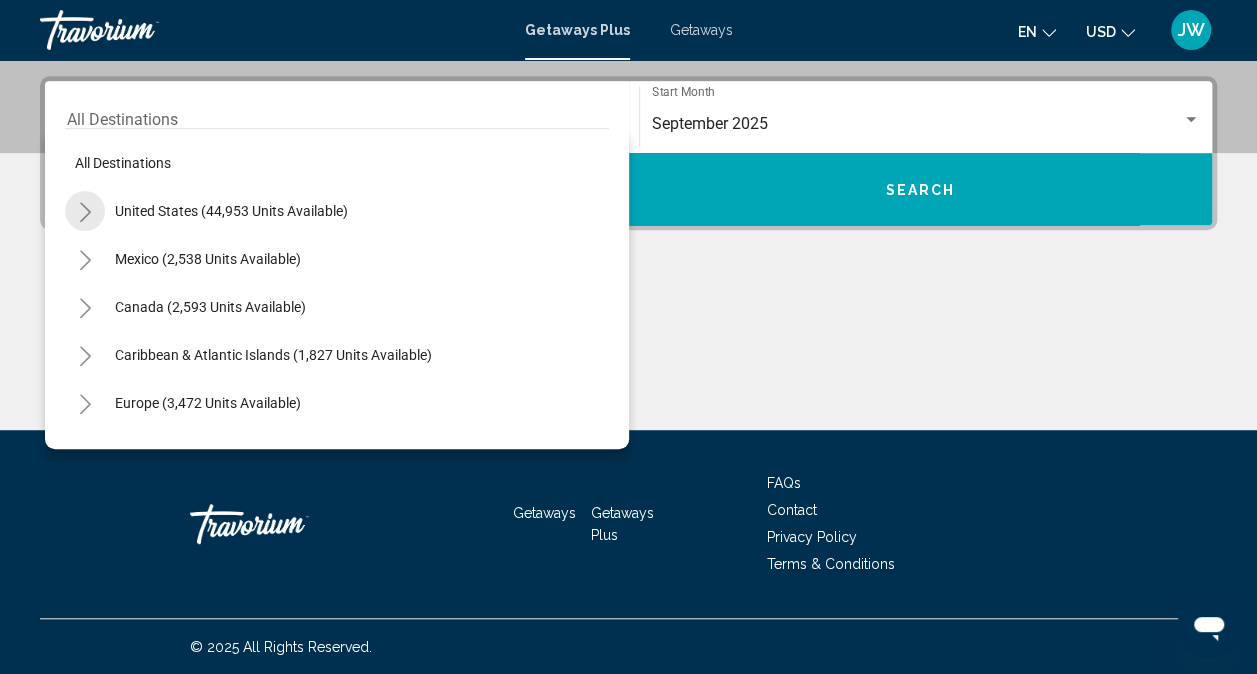 click 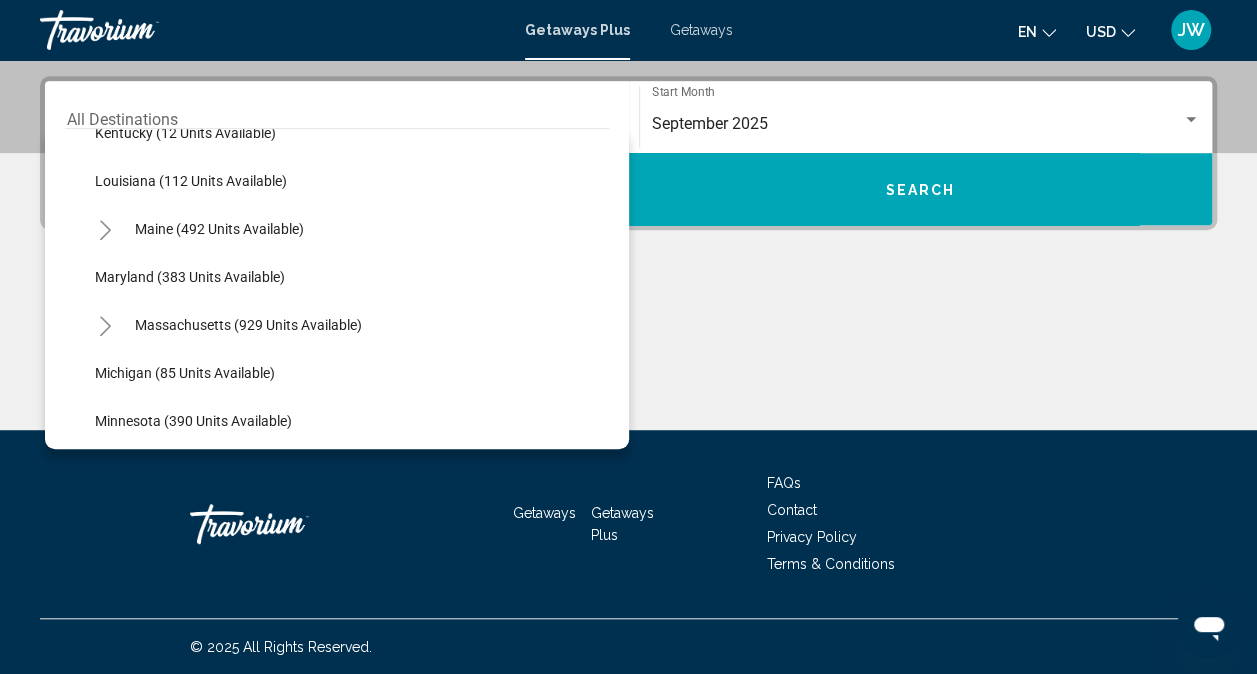 scroll, scrollTop: 757, scrollLeft: 0, axis: vertical 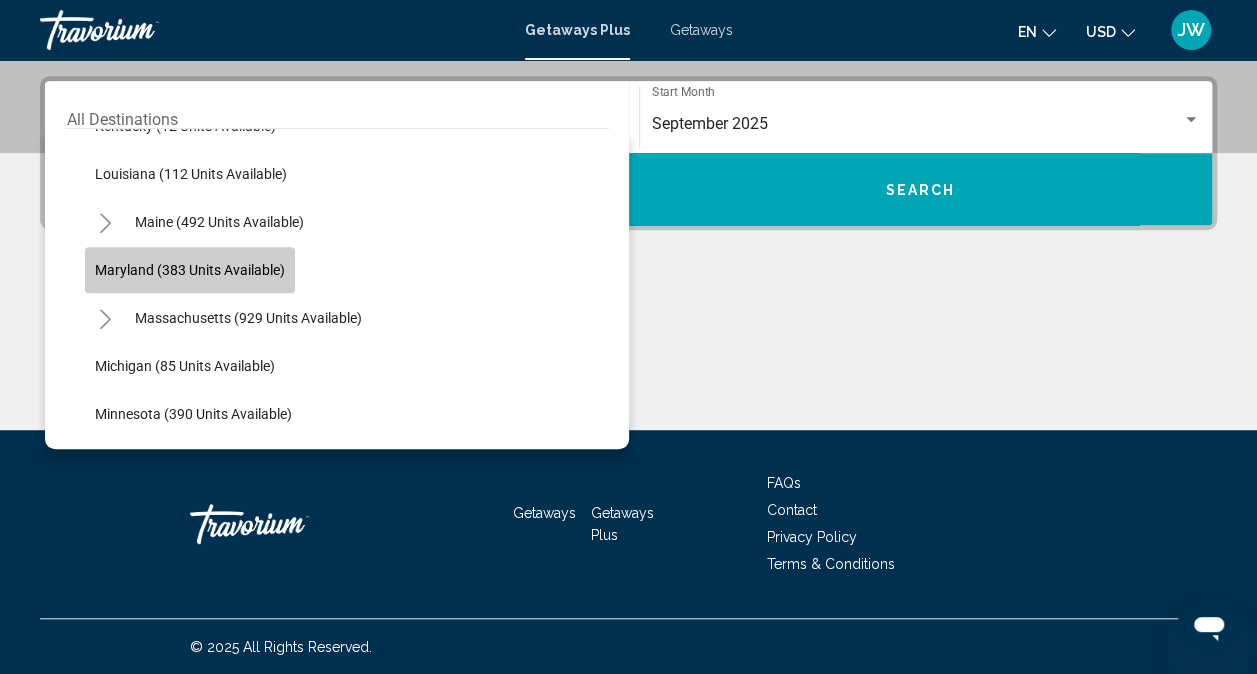 click on "Maryland (383 units available)" 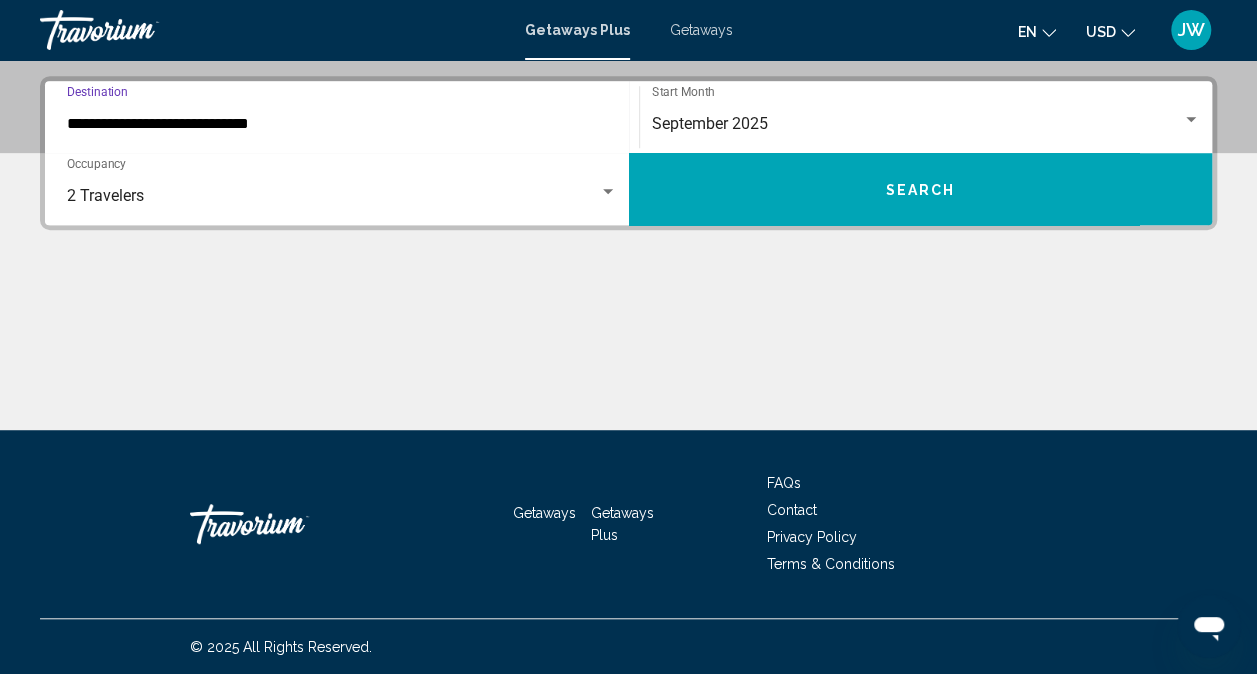 click on "Search" at bounding box center (921, 189) 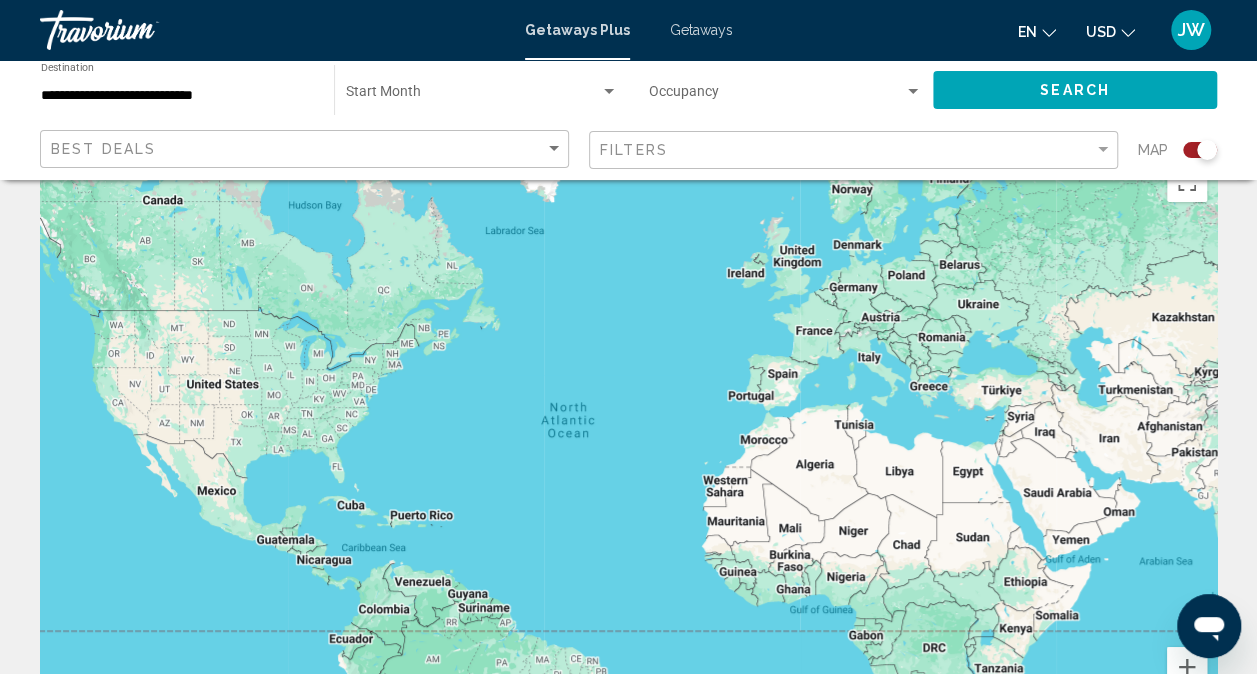 scroll, scrollTop: 0, scrollLeft: 0, axis: both 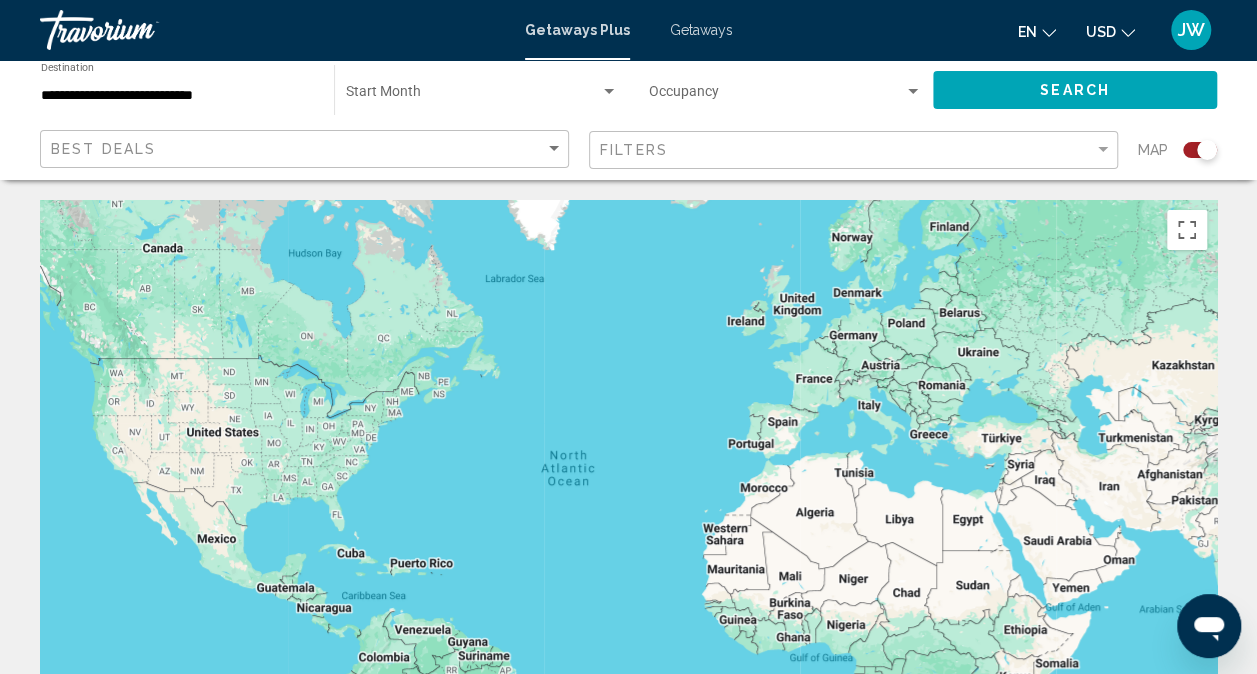 click at bounding box center [473, 96] 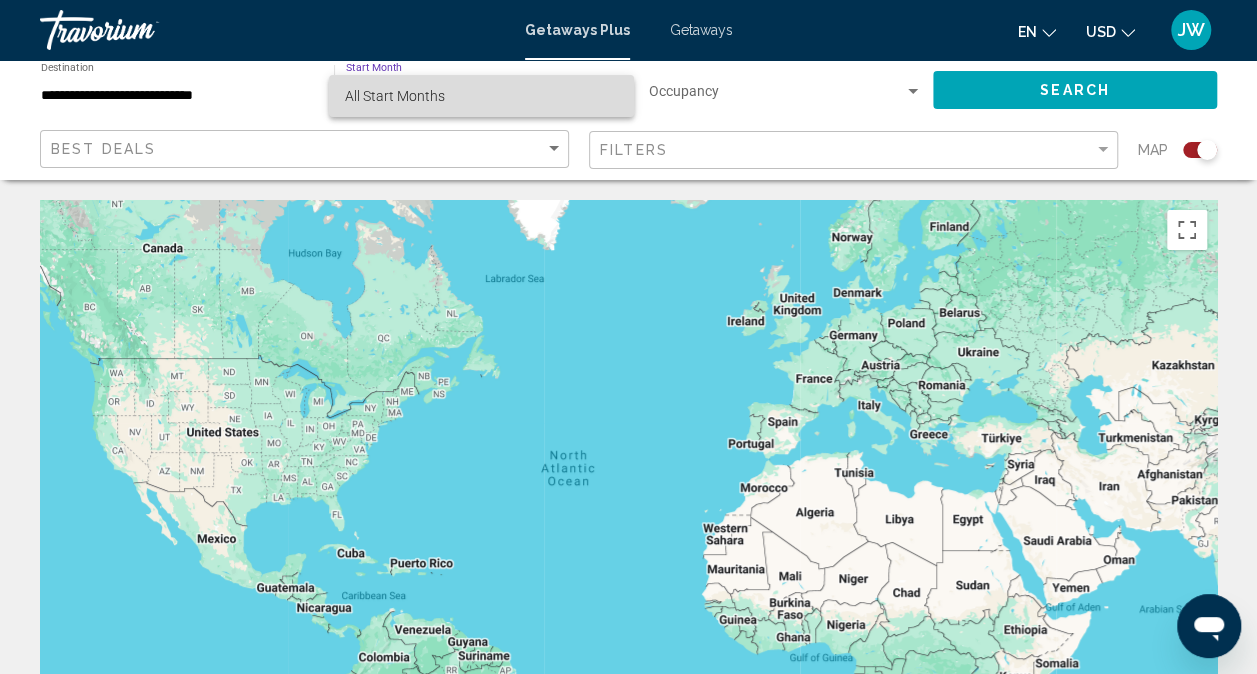 click on "All Start Months" at bounding box center [395, 96] 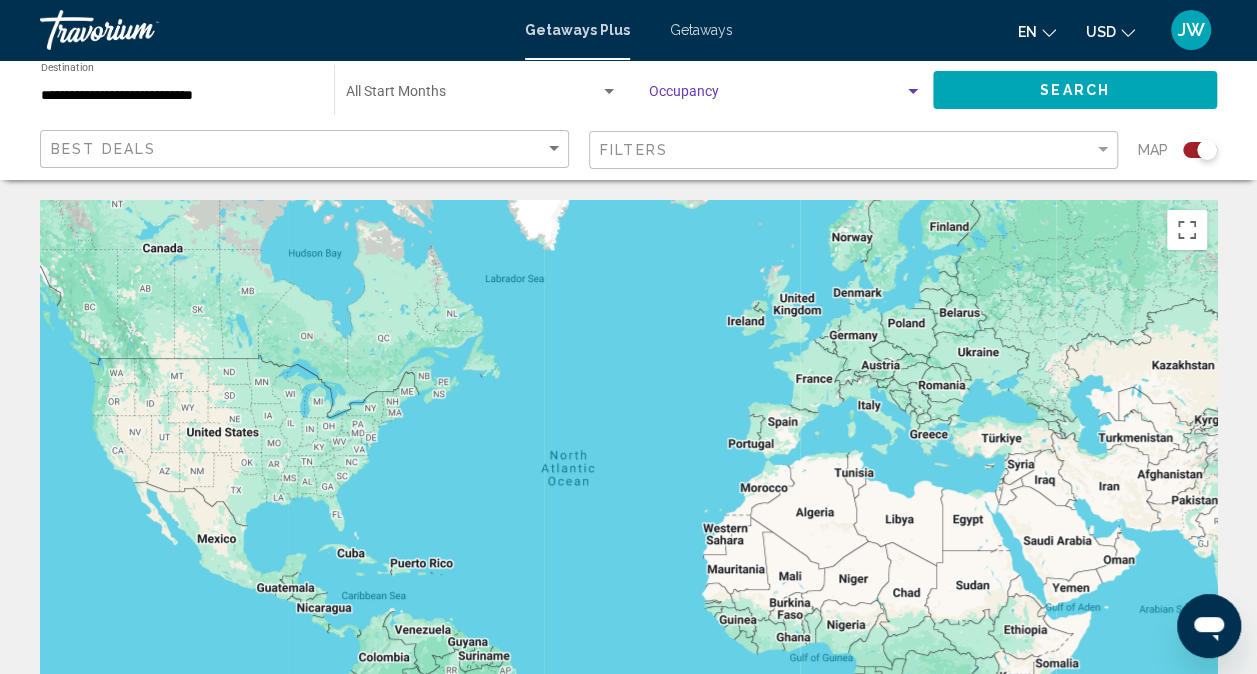 click at bounding box center (776, 96) 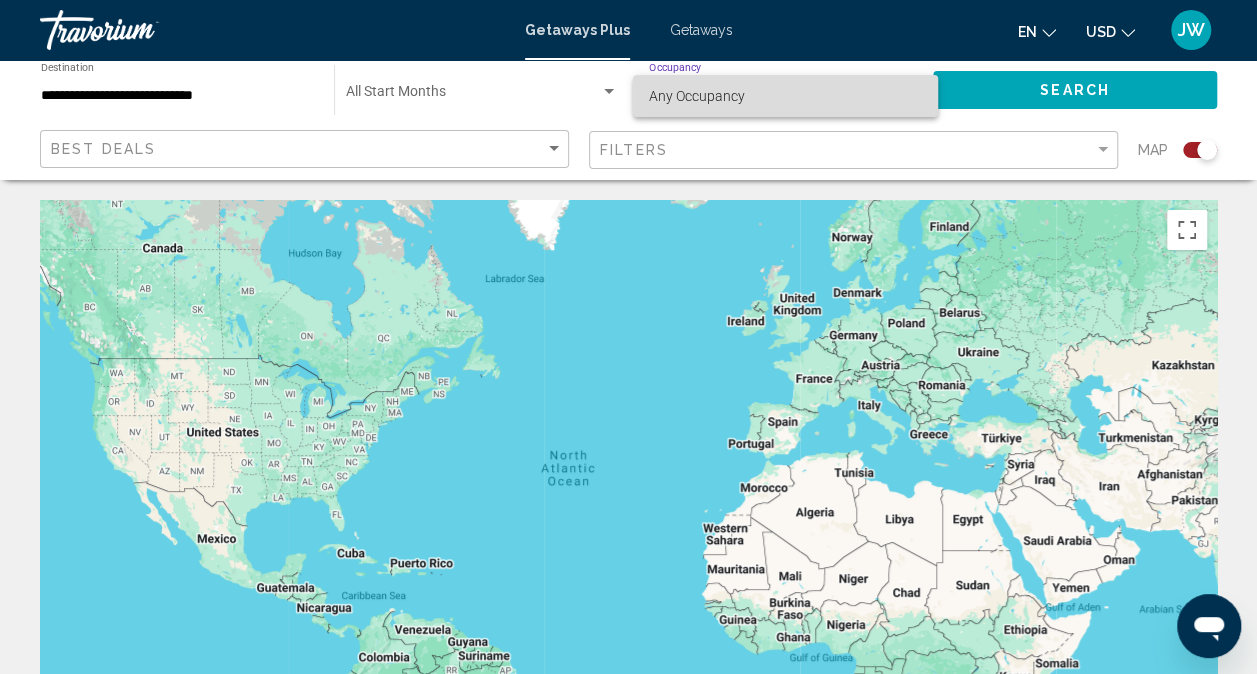 click on "Any Occupancy" at bounding box center [785, 96] 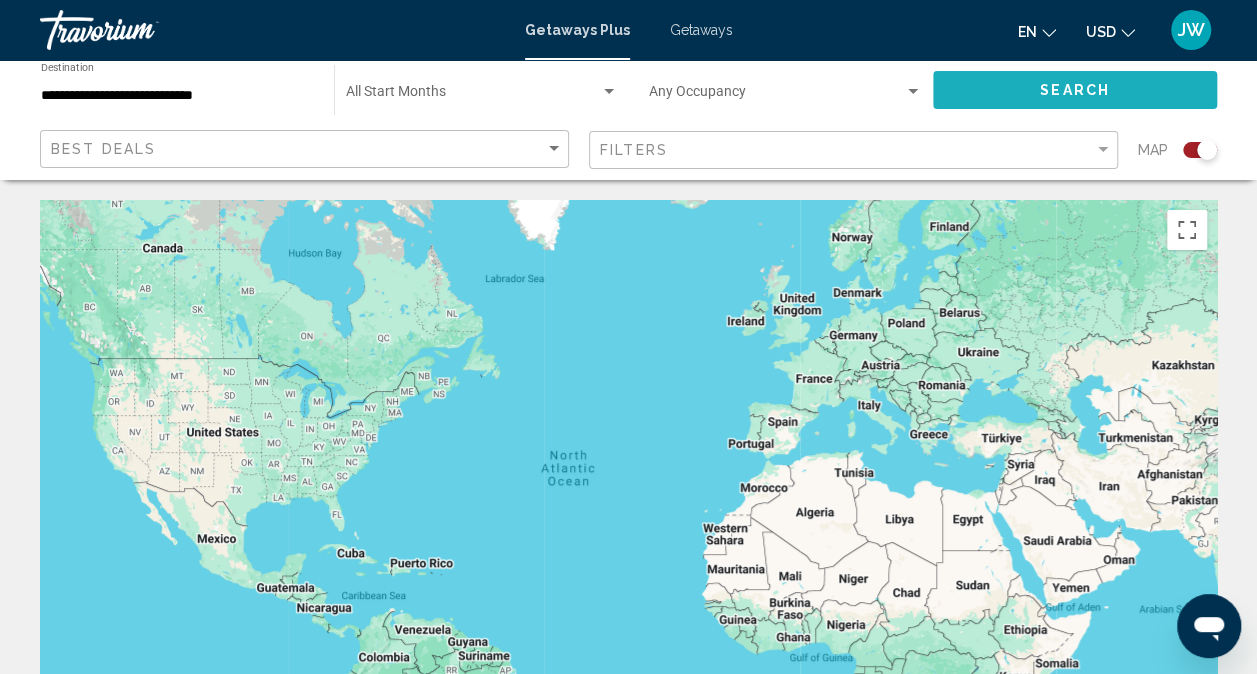 click on "Search" 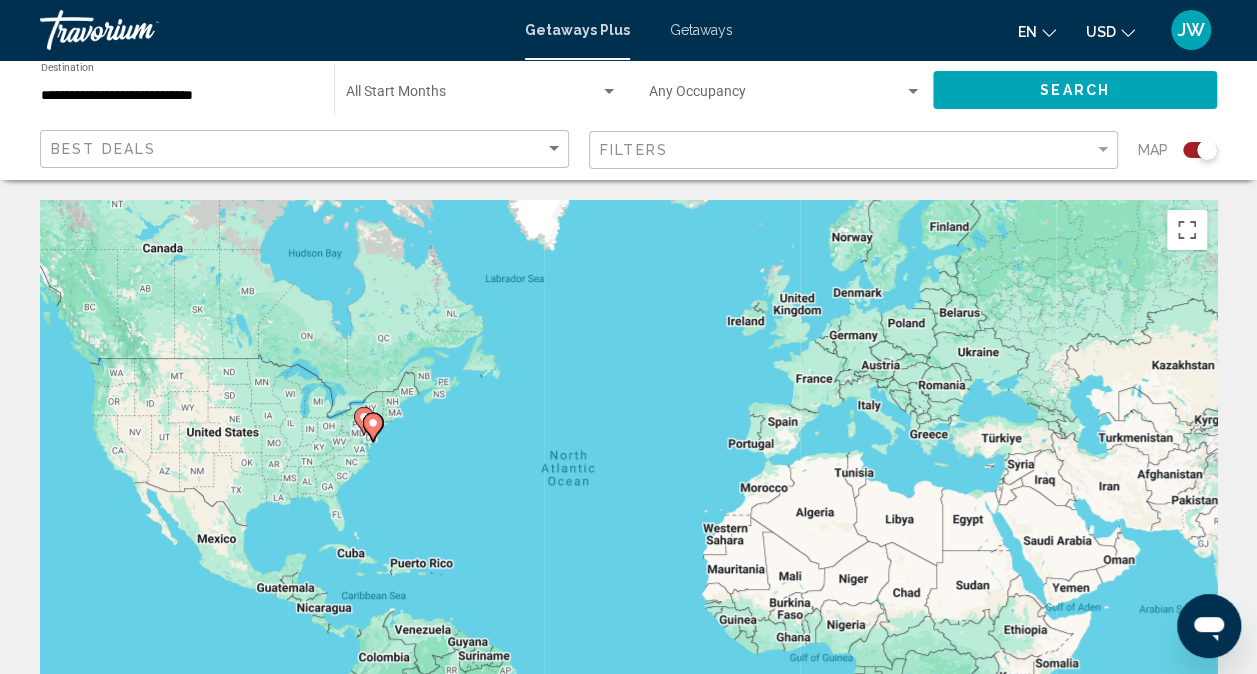 click 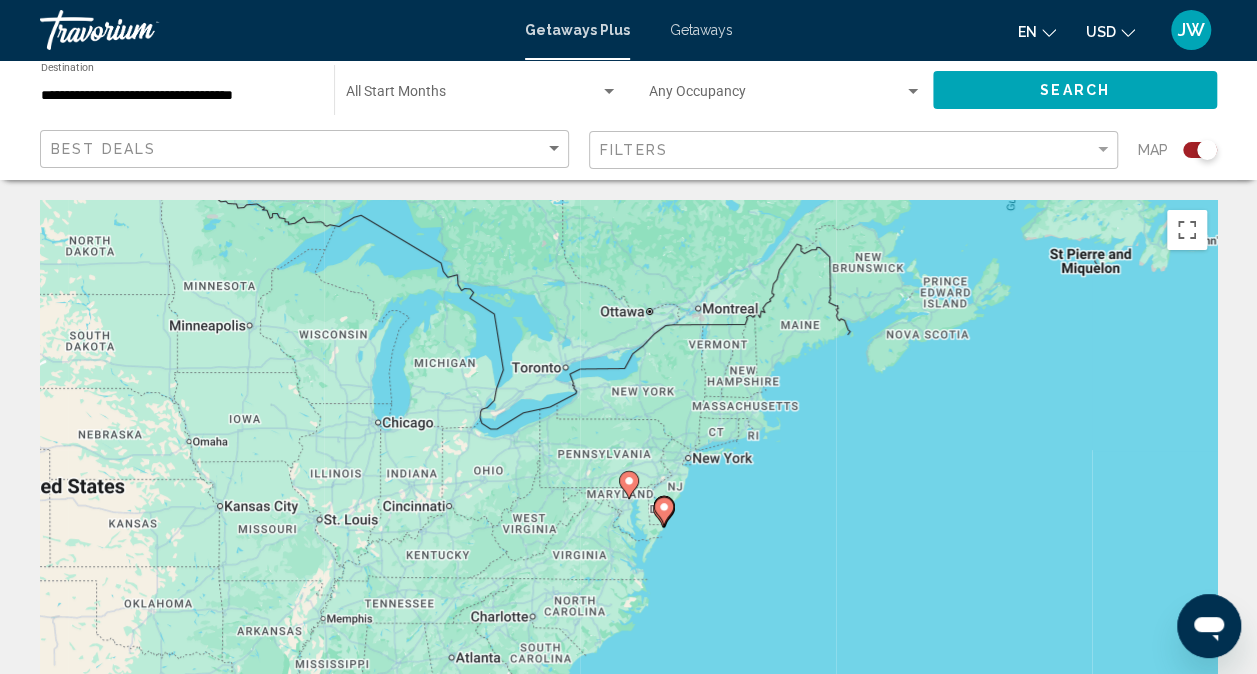 click 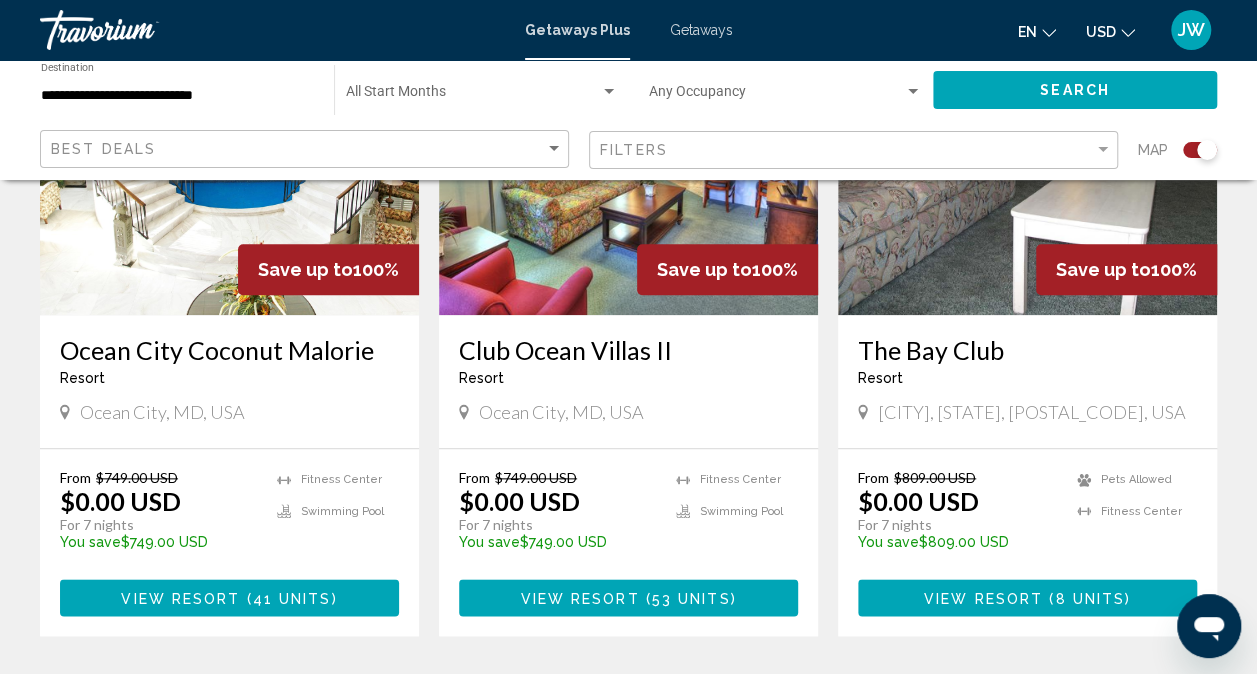 scroll, scrollTop: 928, scrollLeft: 0, axis: vertical 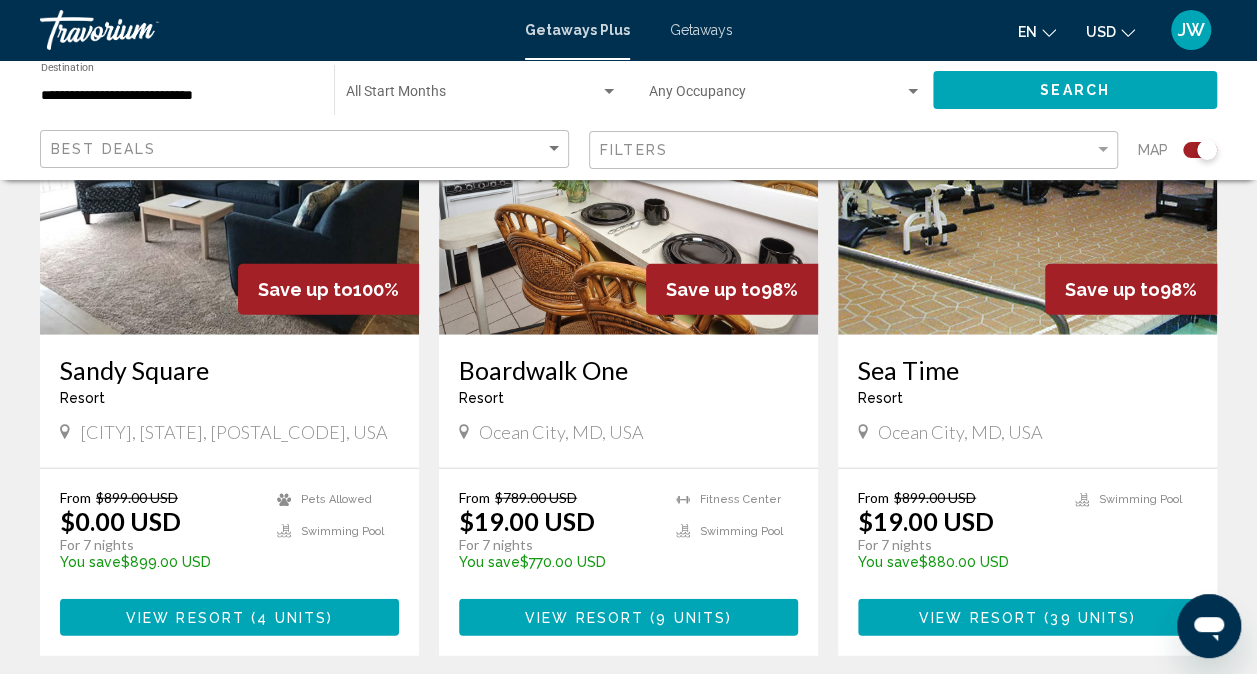 click on "**********" 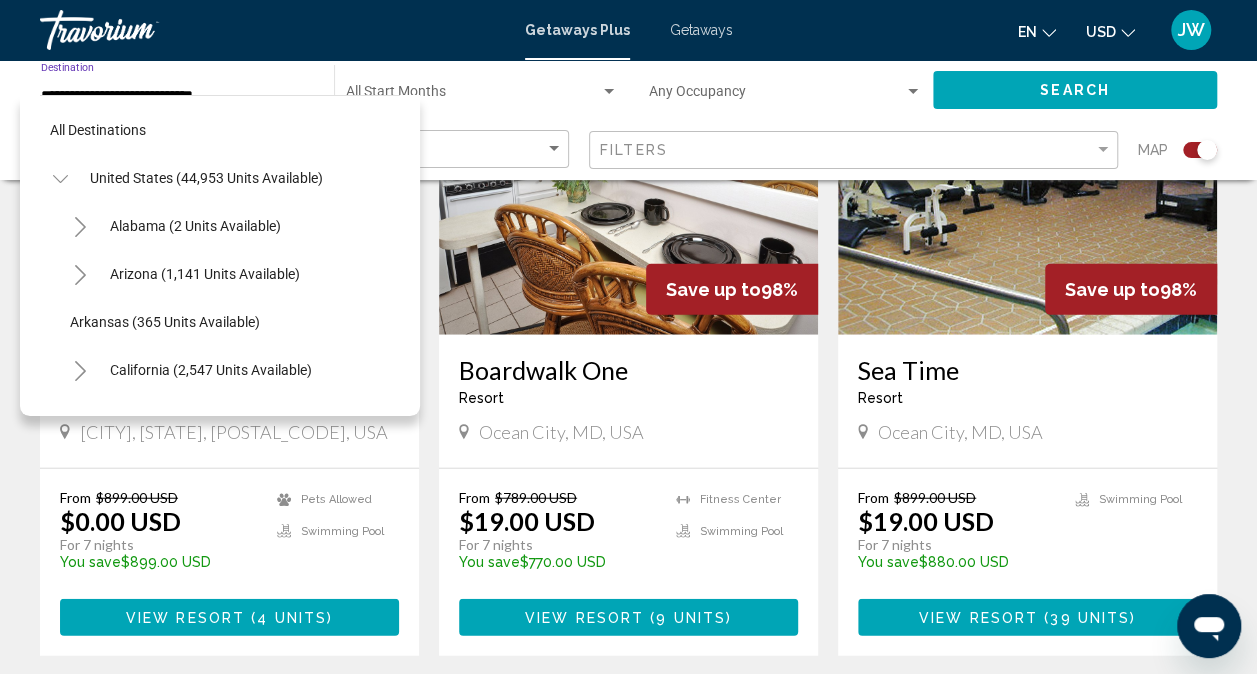 scroll, scrollTop: 750, scrollLeft: 0, axis: vertical 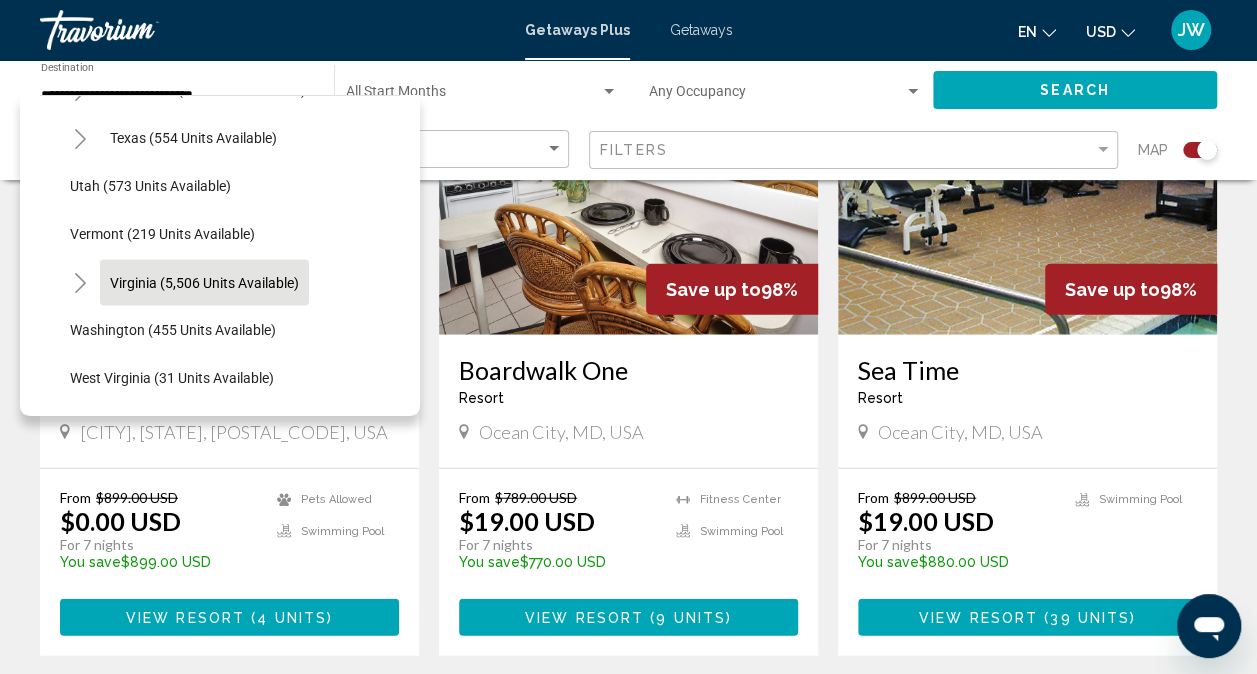 click on "Virginia (5,506 units available)" 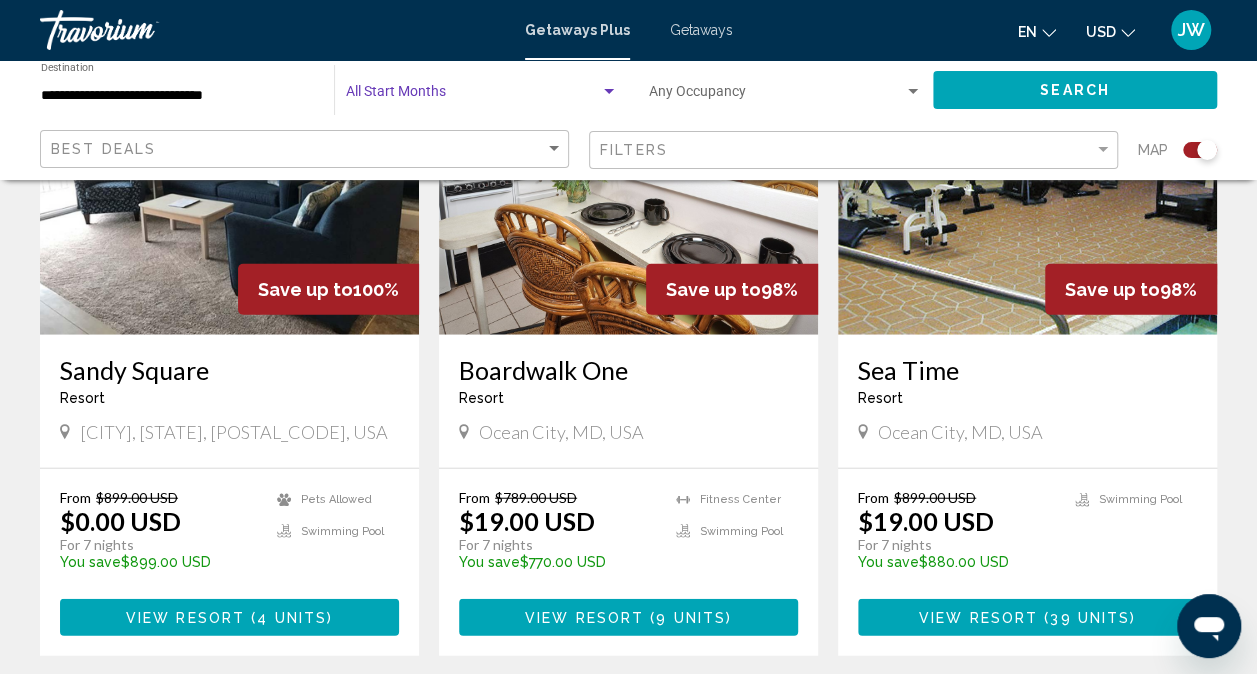 click at bounding box center [609, 92] 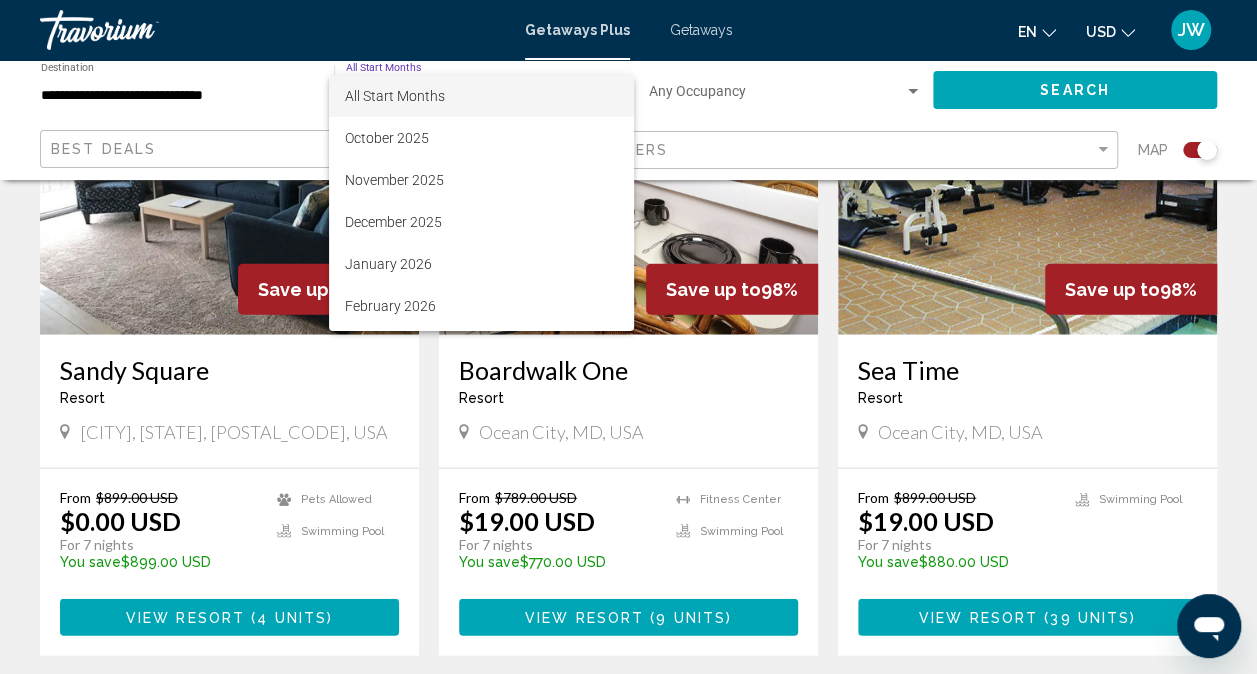 click at bounding box center [628, 337] 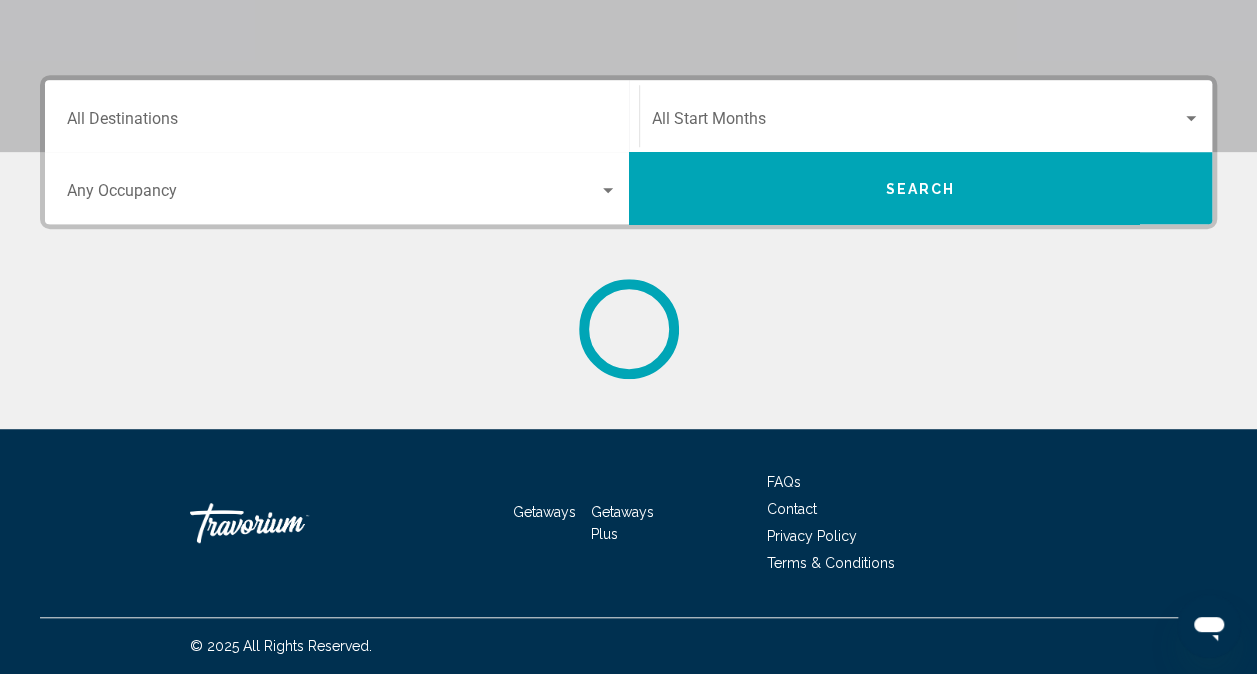 scroll, scrollTop: 0, scrollLeft: 0, axis: both 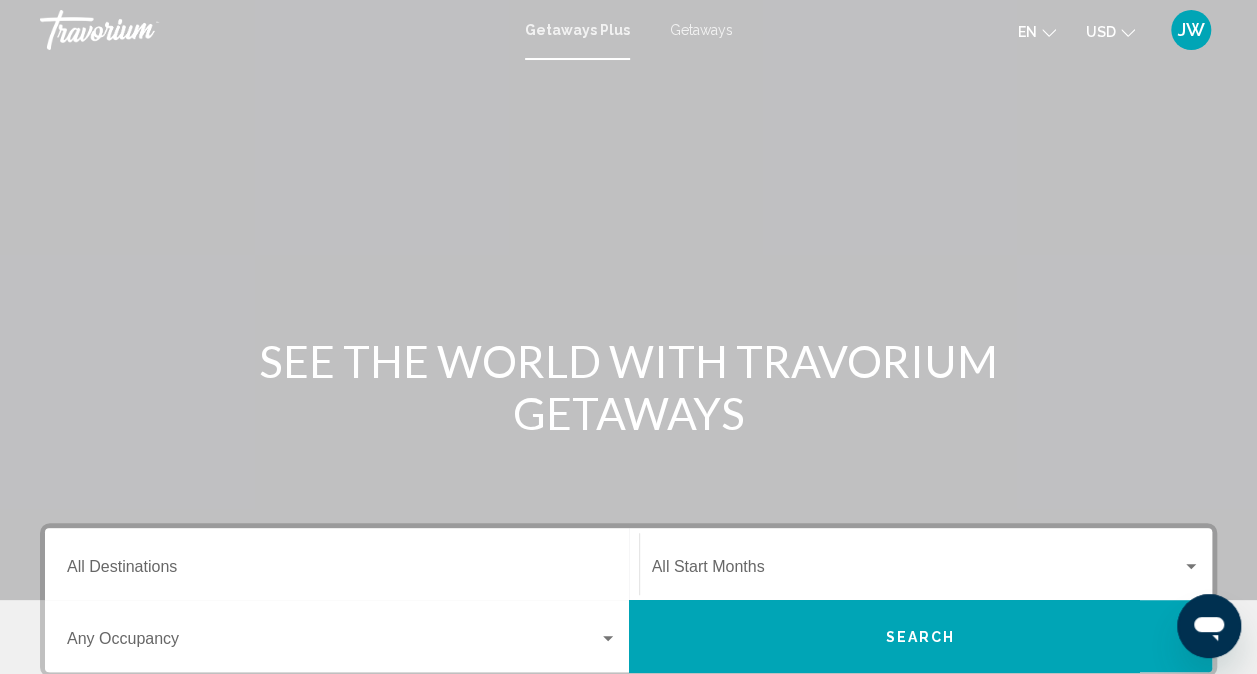 click on "Getaways" at bounding box center (701, 30) 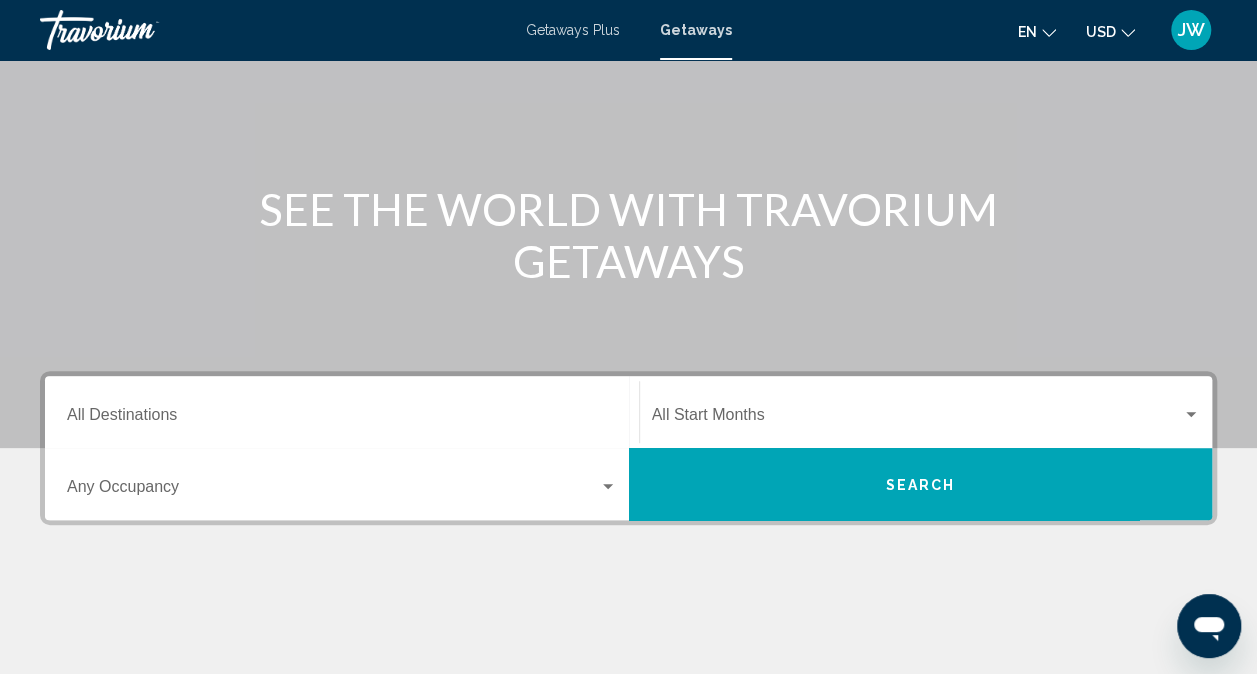 scroll, scrollTop: 168, scrollLeft: 0, axis: vertical 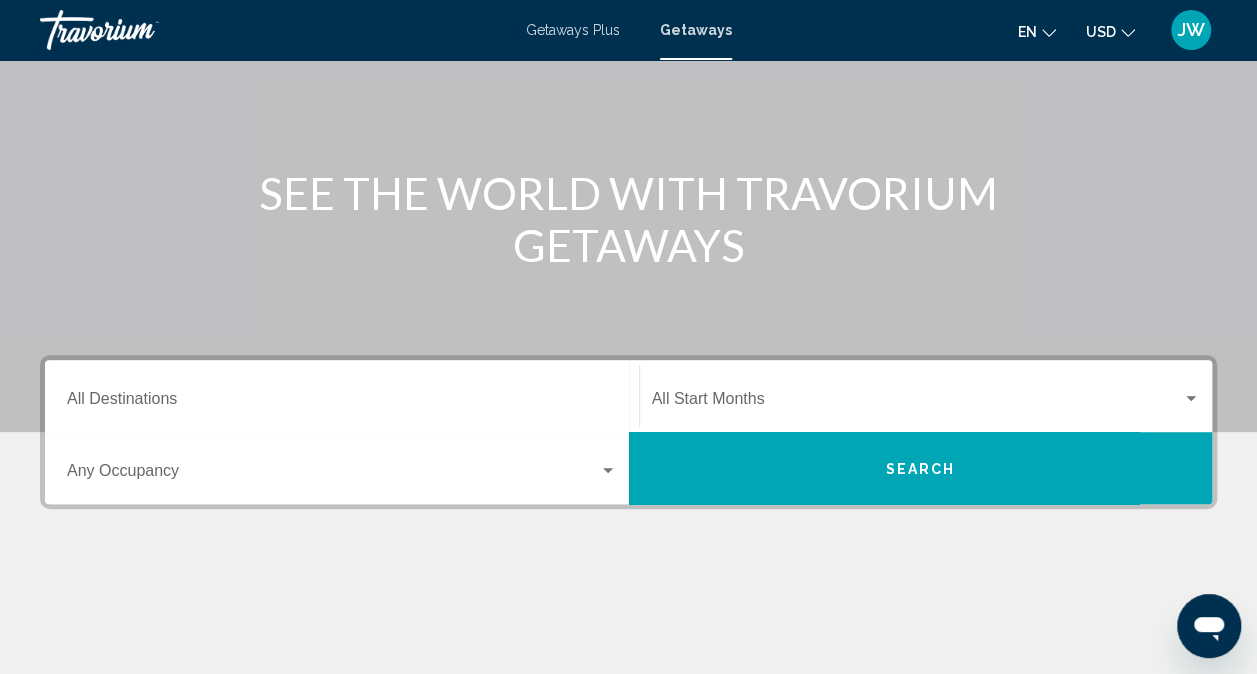 click on "Destination All Destinations" at bounding box center (342, 396) 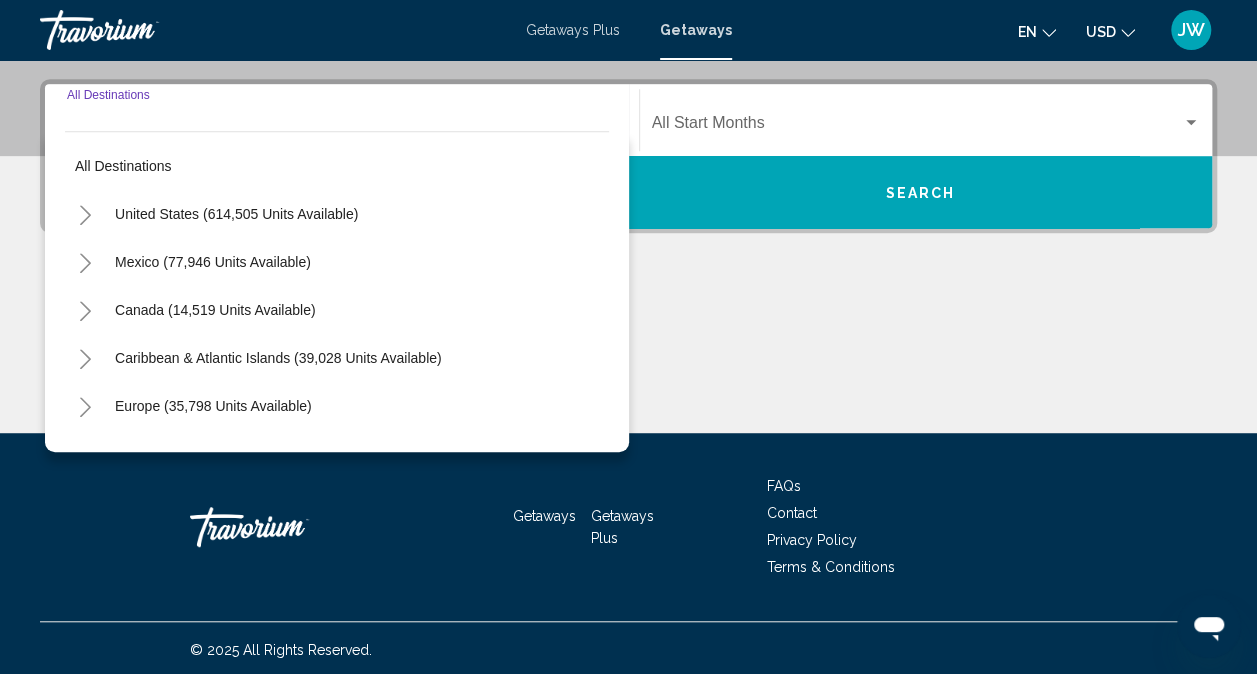 scroll, scrollTop: 447, scrollLeft: 0, axis: vertical 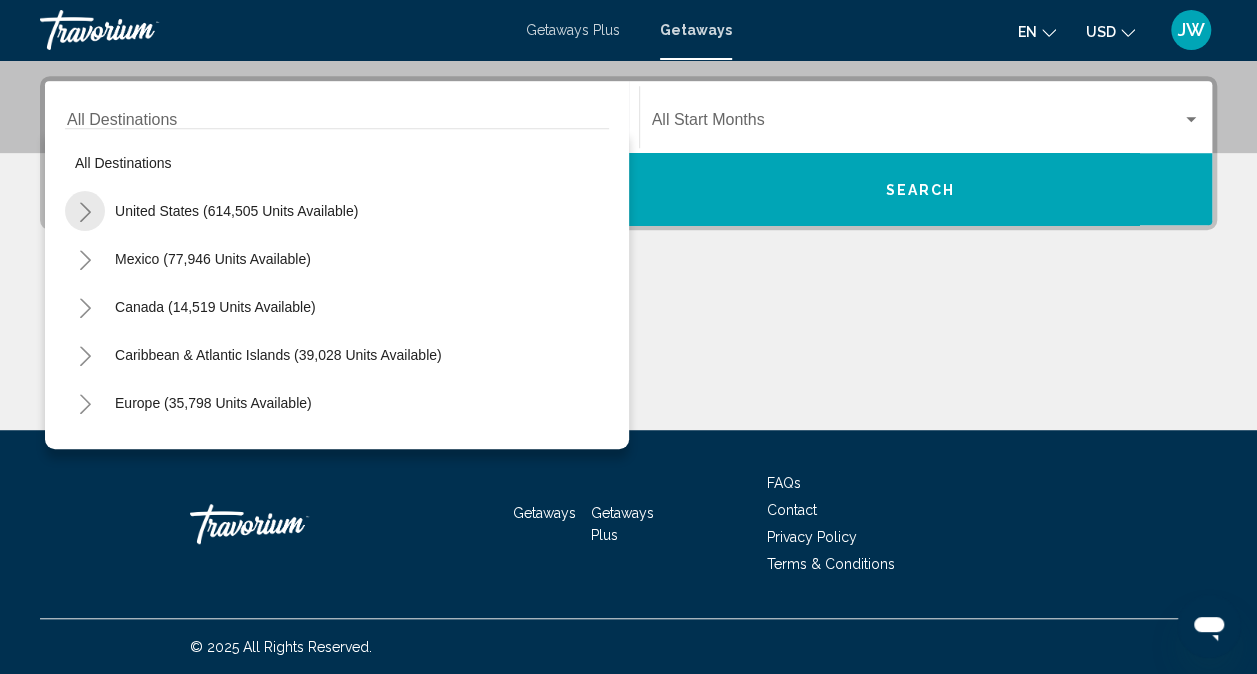 click 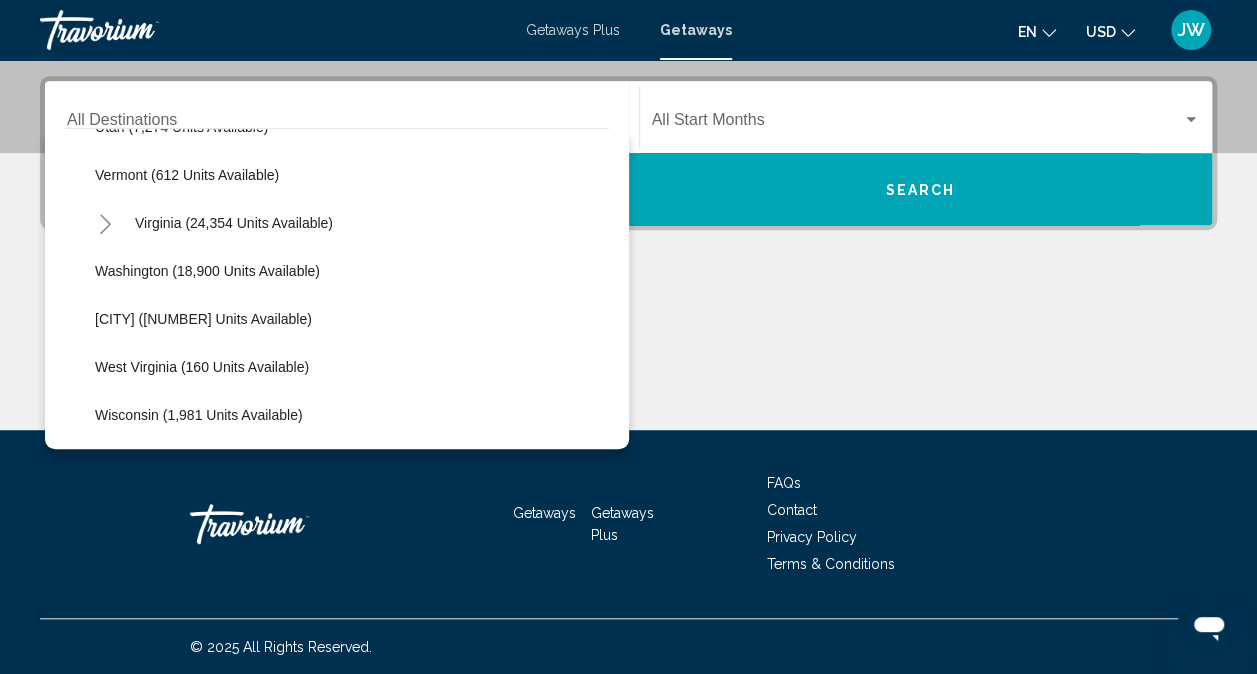 scroll, scrollTop: 1920, scrollLeft: 0, axis: vertical 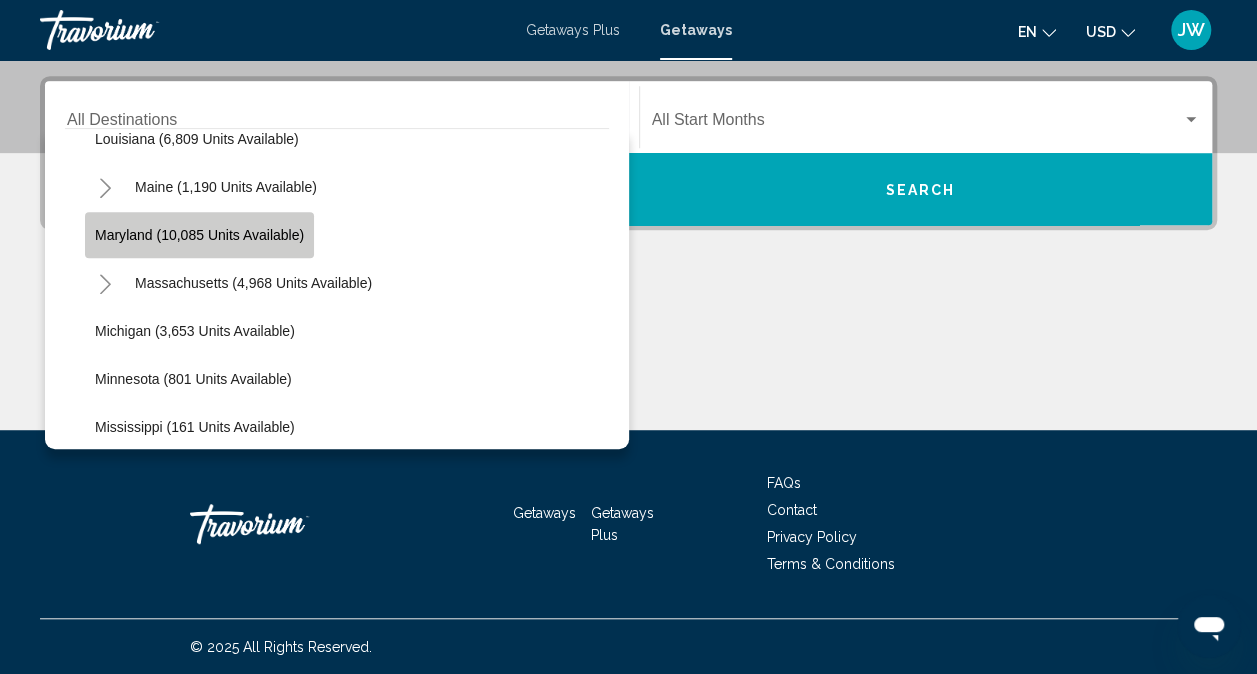 click on "Maryland (10,085 units available)" 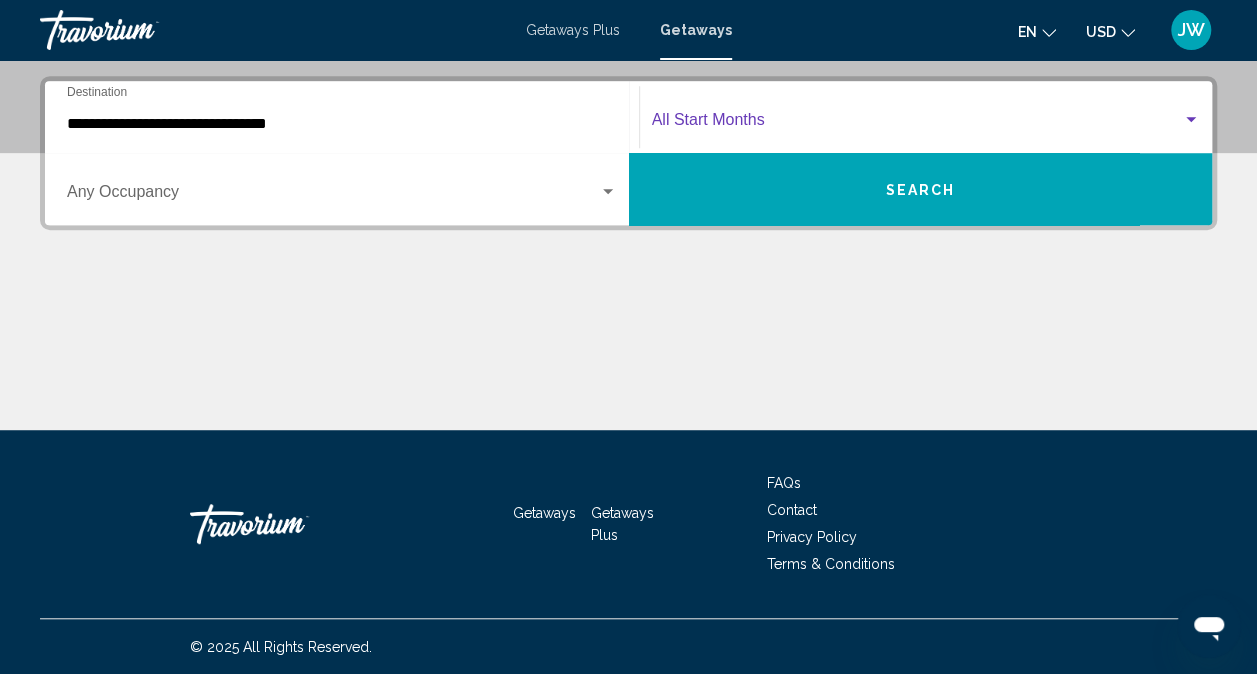 click at bounding box center [917, 124] 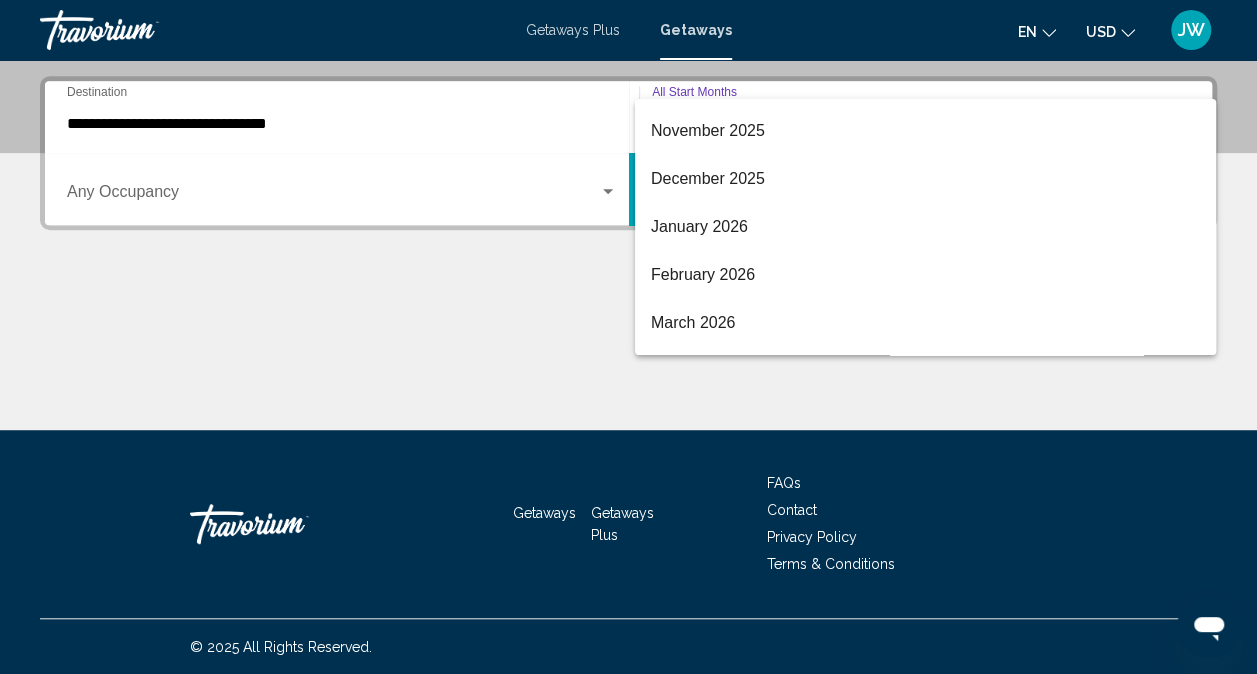 drag, startPoint x: 735, startPoint y: 118, endPoint x: 544, endPoint y: 364, distance: 311.44342 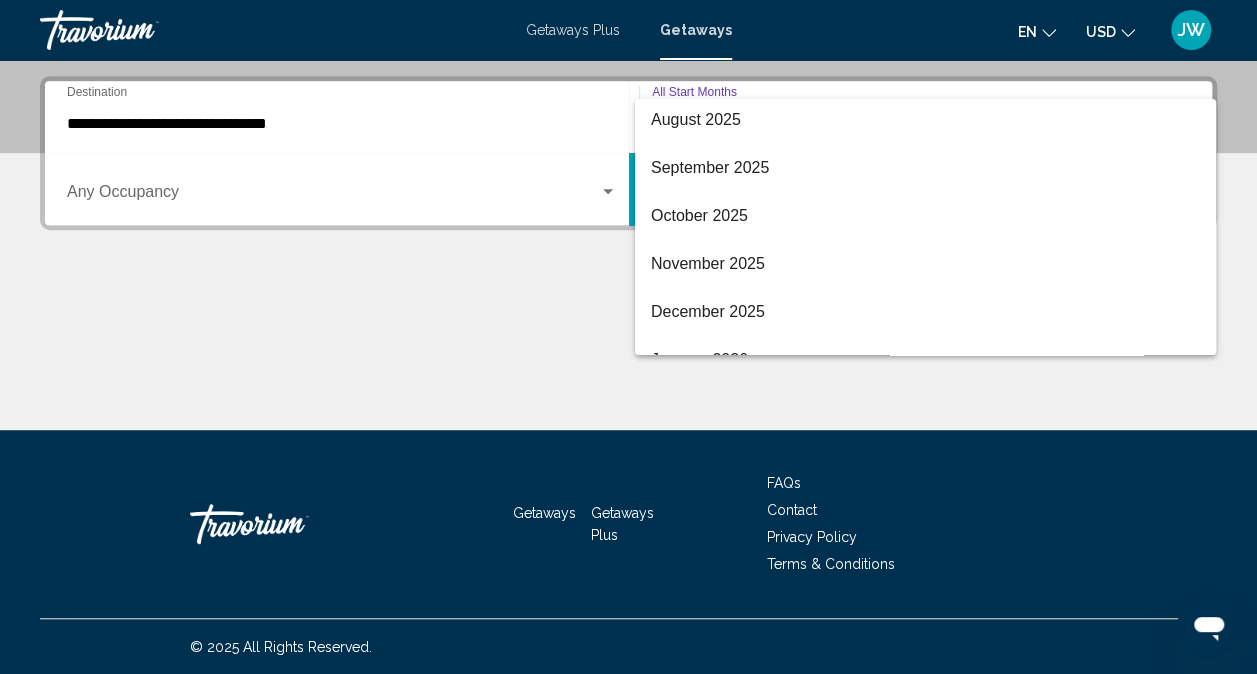 scroll, scrollTop: 11, scrollLeft: 0, axis: vertical 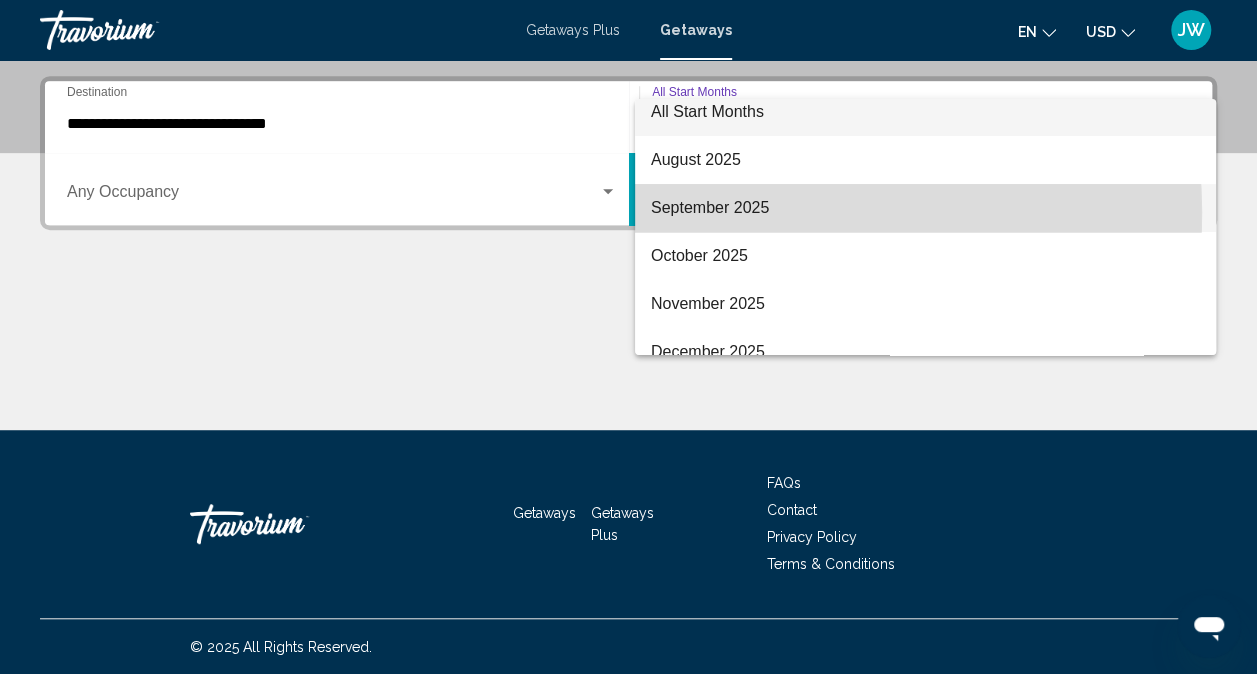 click on "September 2025" at bounding box center [925, 208] 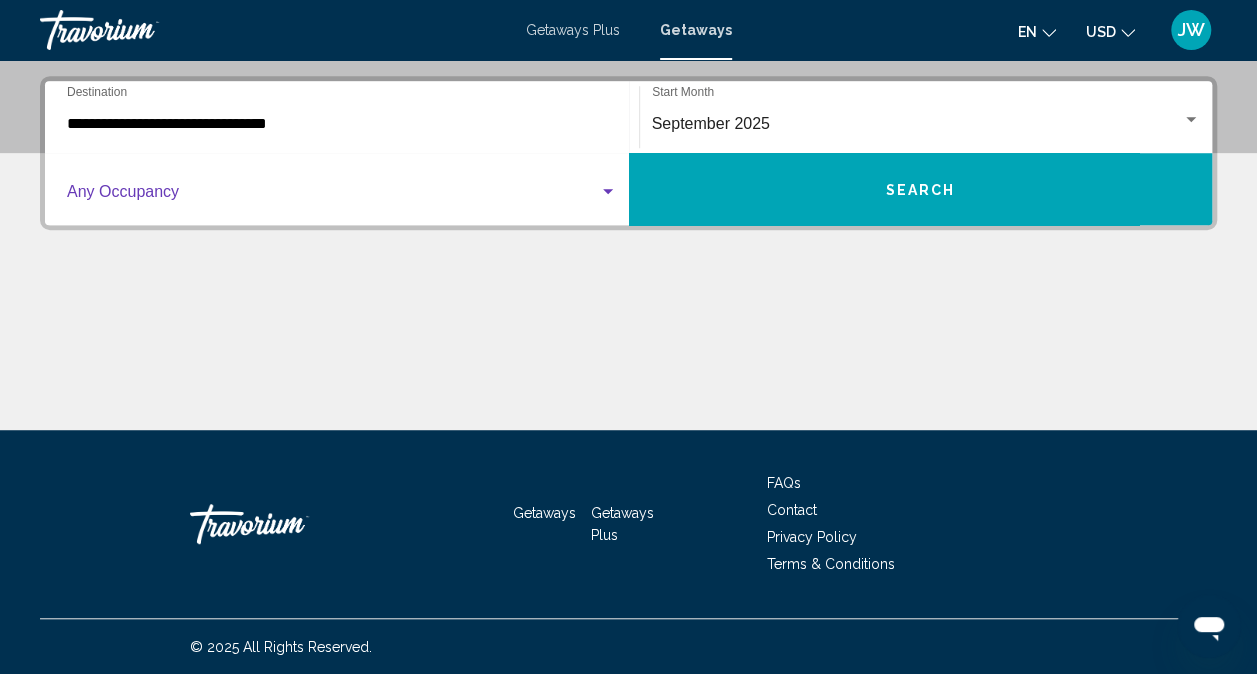 click at bounding box center [342, 196] 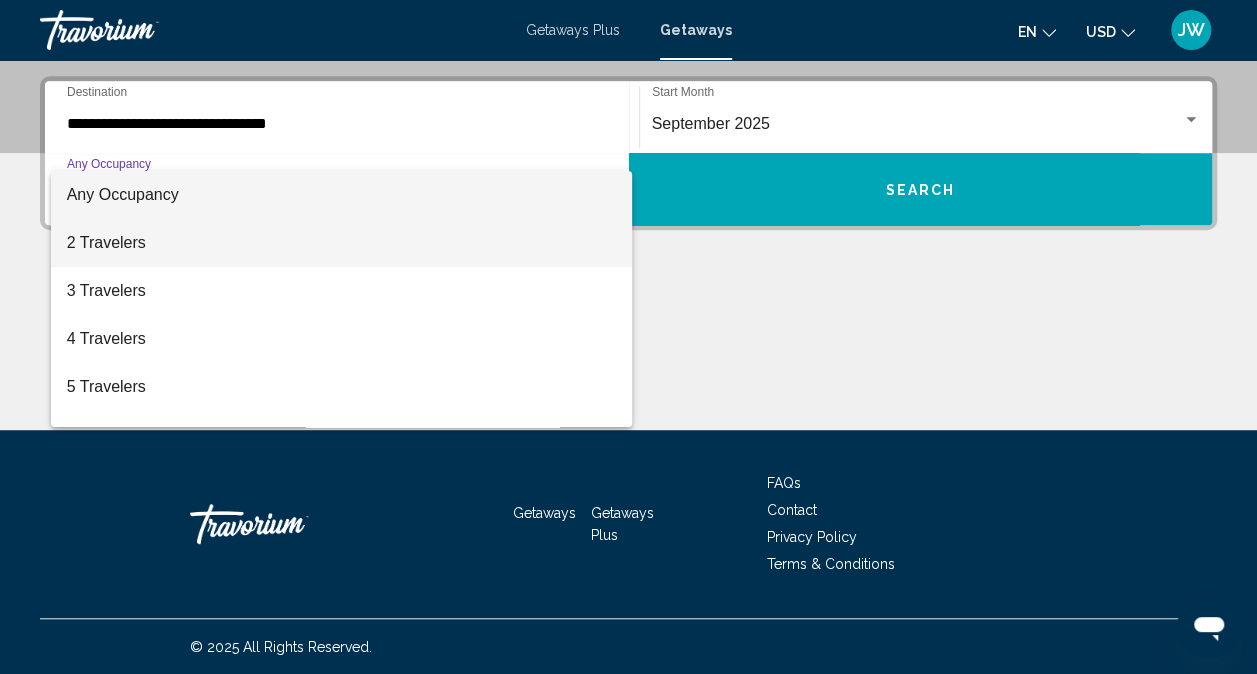 click on "2 Travelers" at bounding box center (342, 243) 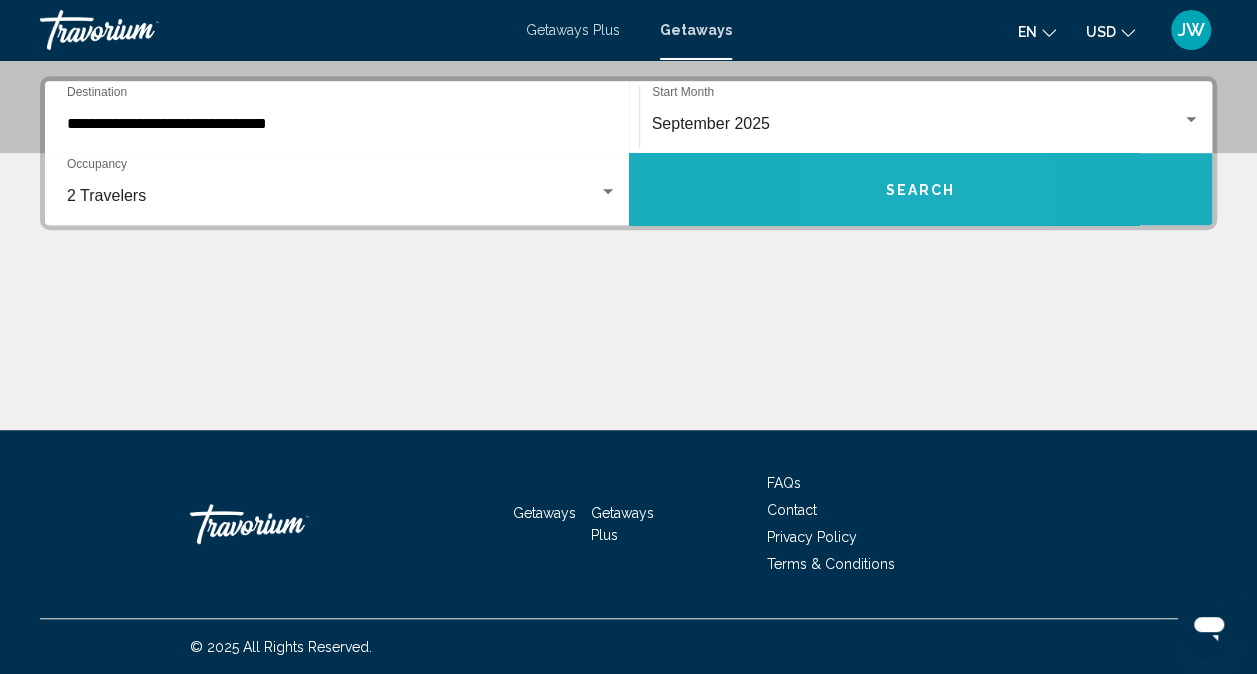 click on "Search" at bounding box center [921, 189] 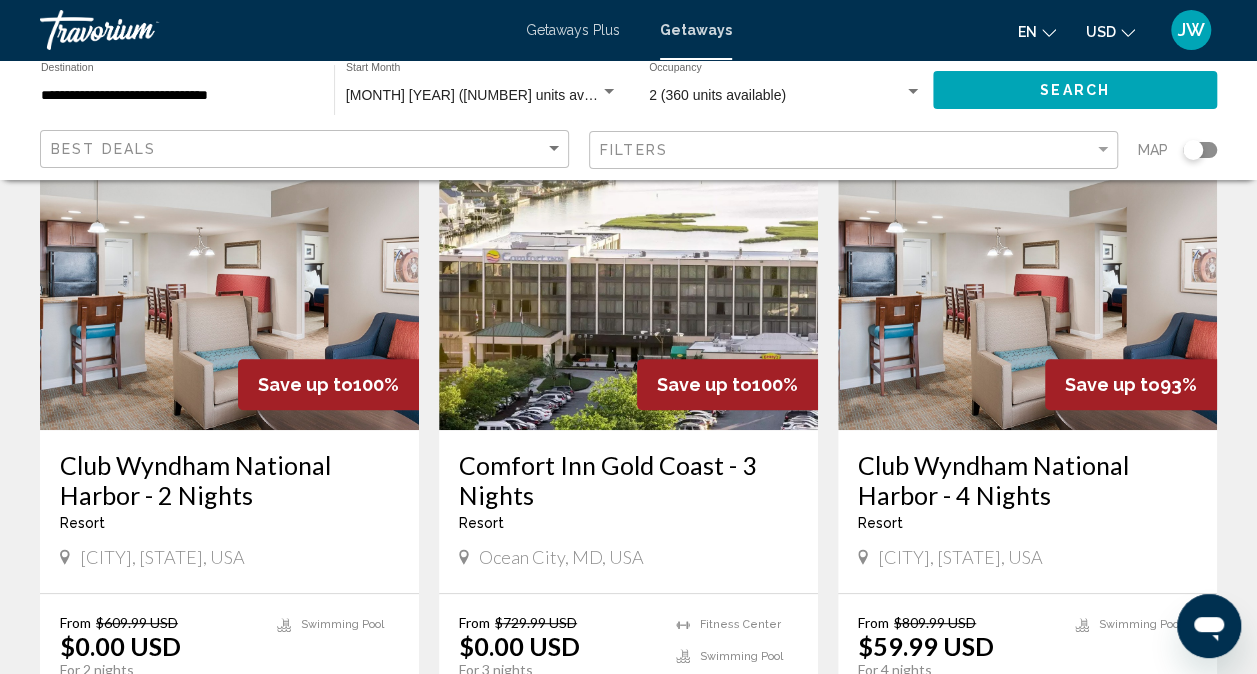 scroll, scrollTop: 266, scrollLeft: 0, axis: vertical 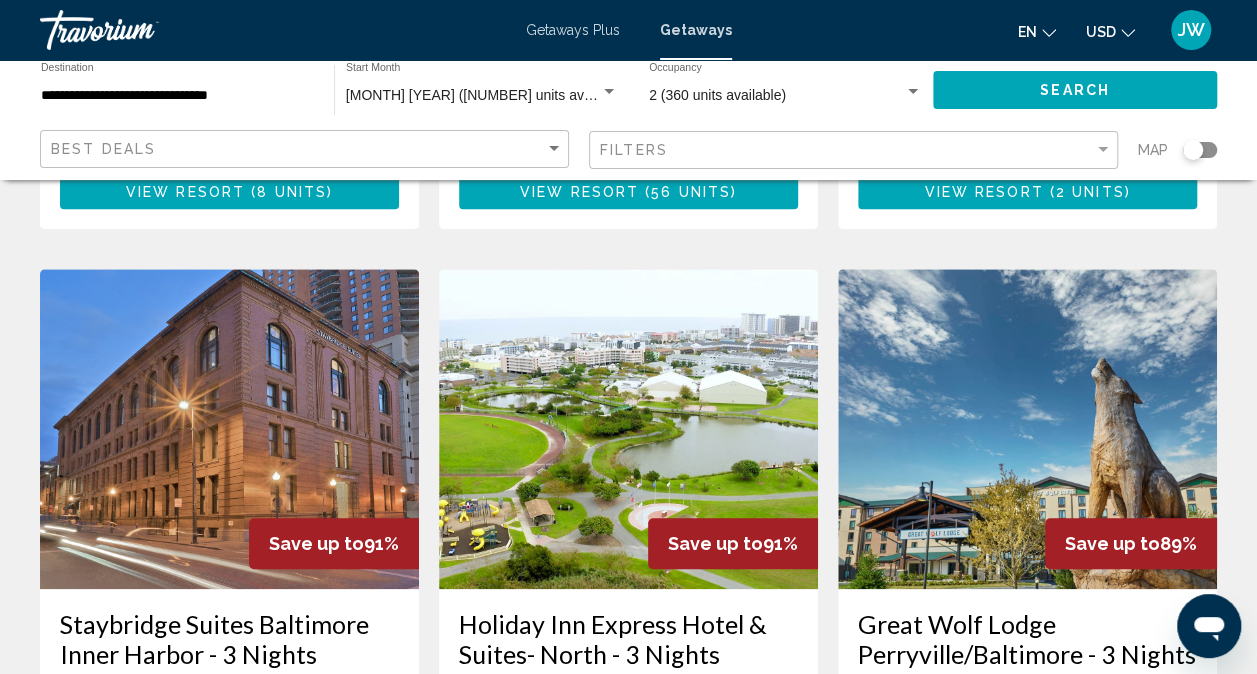 click at bounding box center [229, 429] 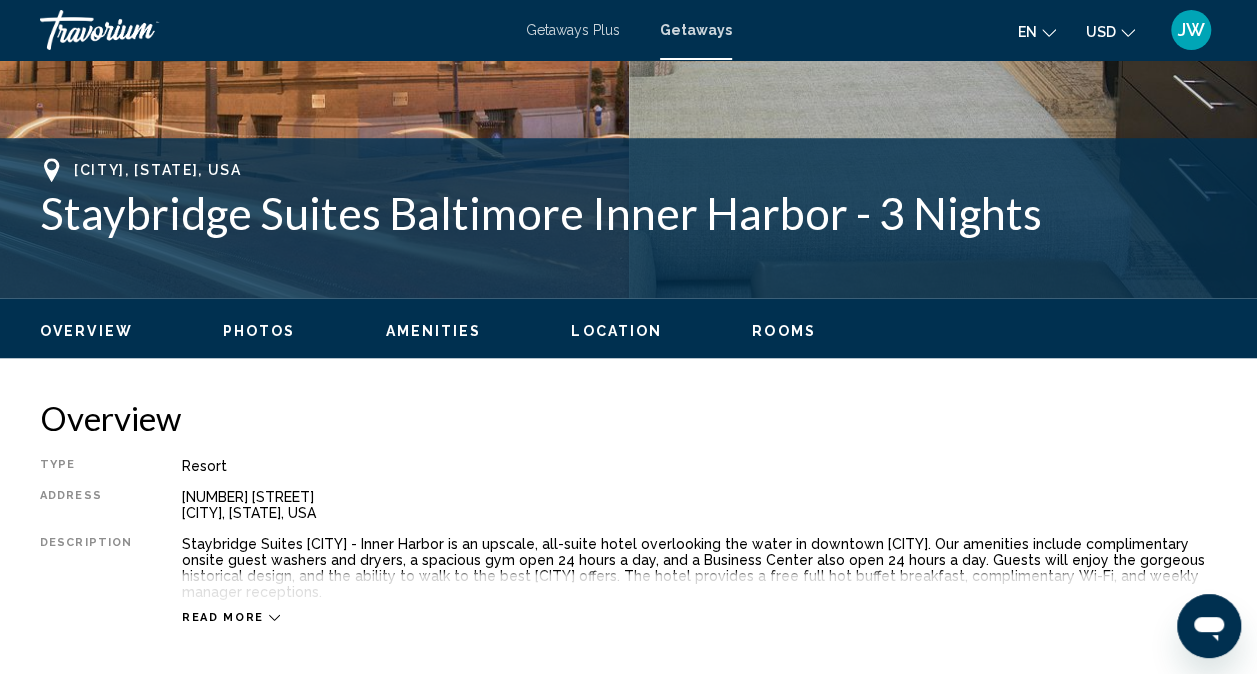 scroll, scrollTop: 198, scrollLeft: 0, axis: vertical 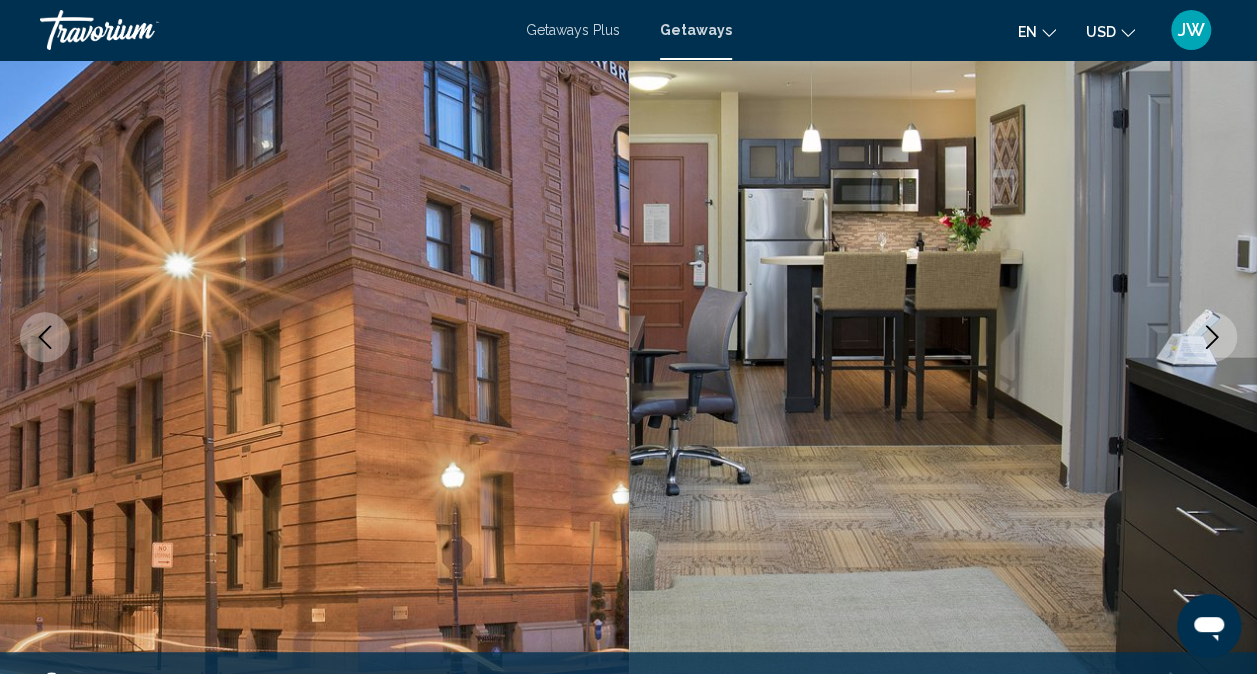 click 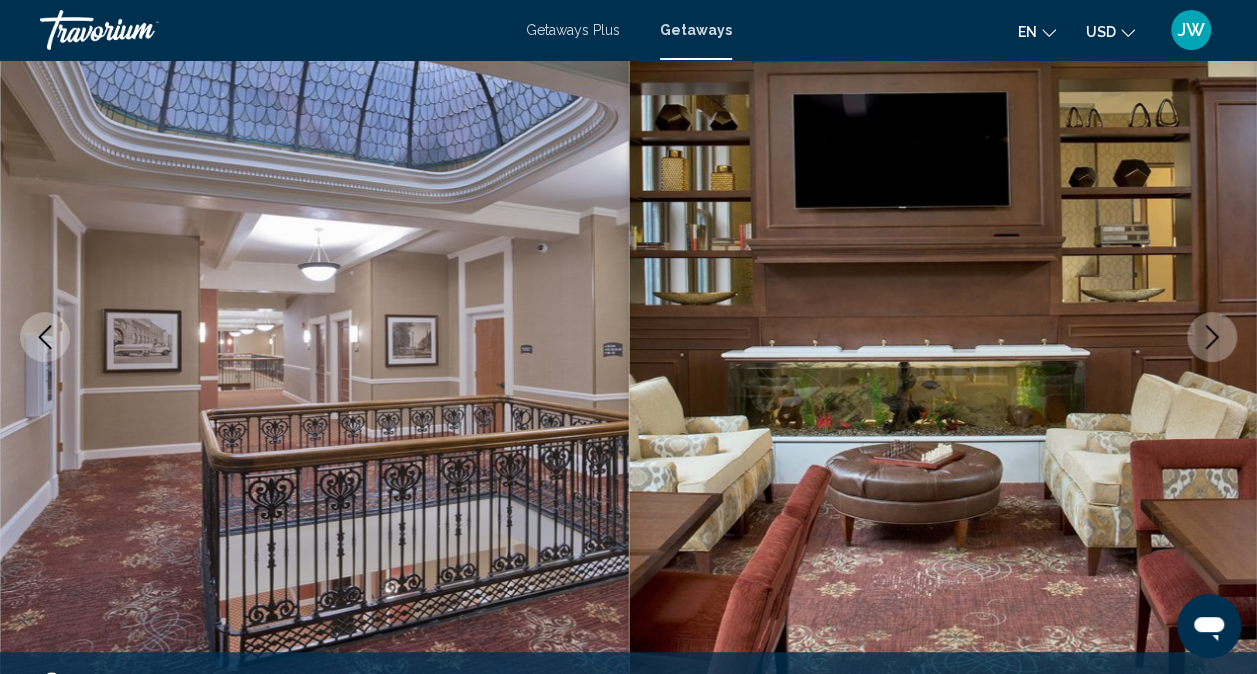 click 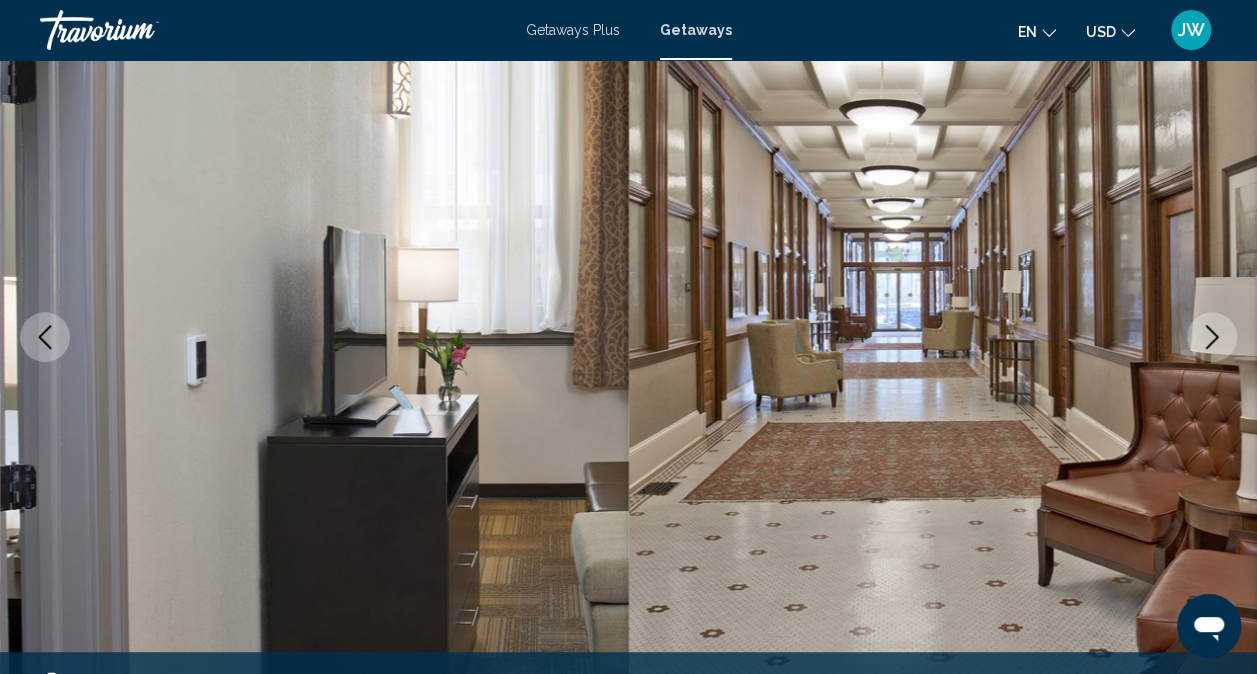 click 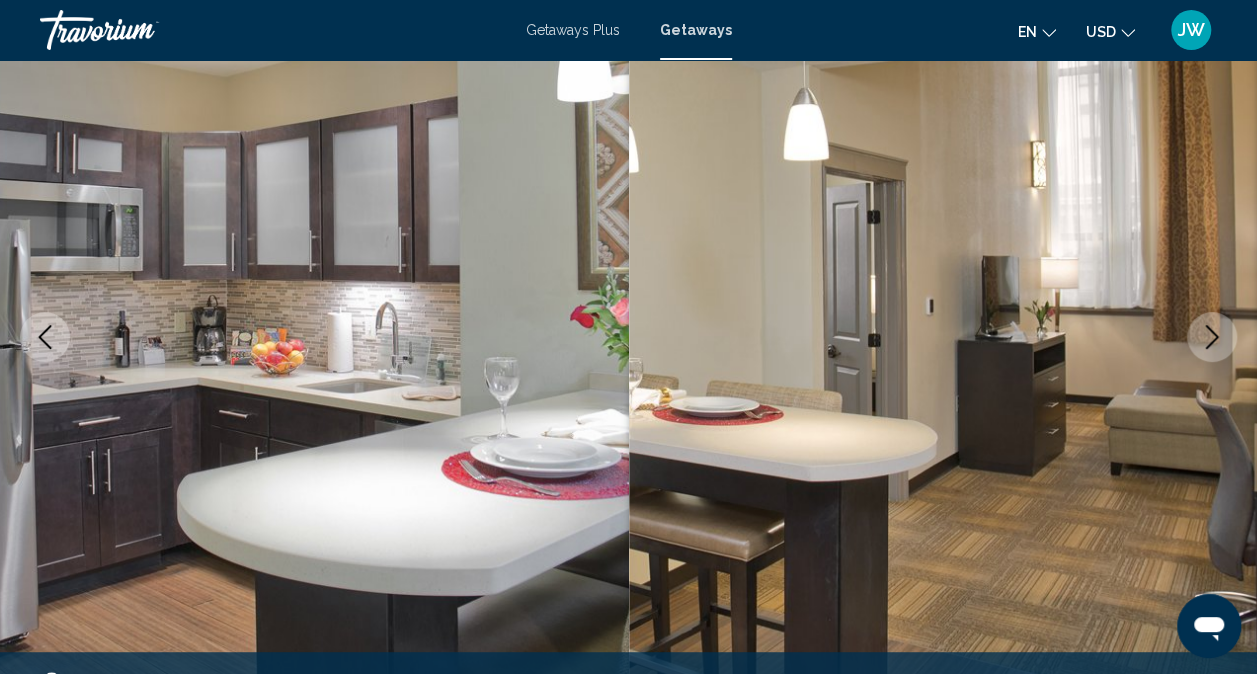 click 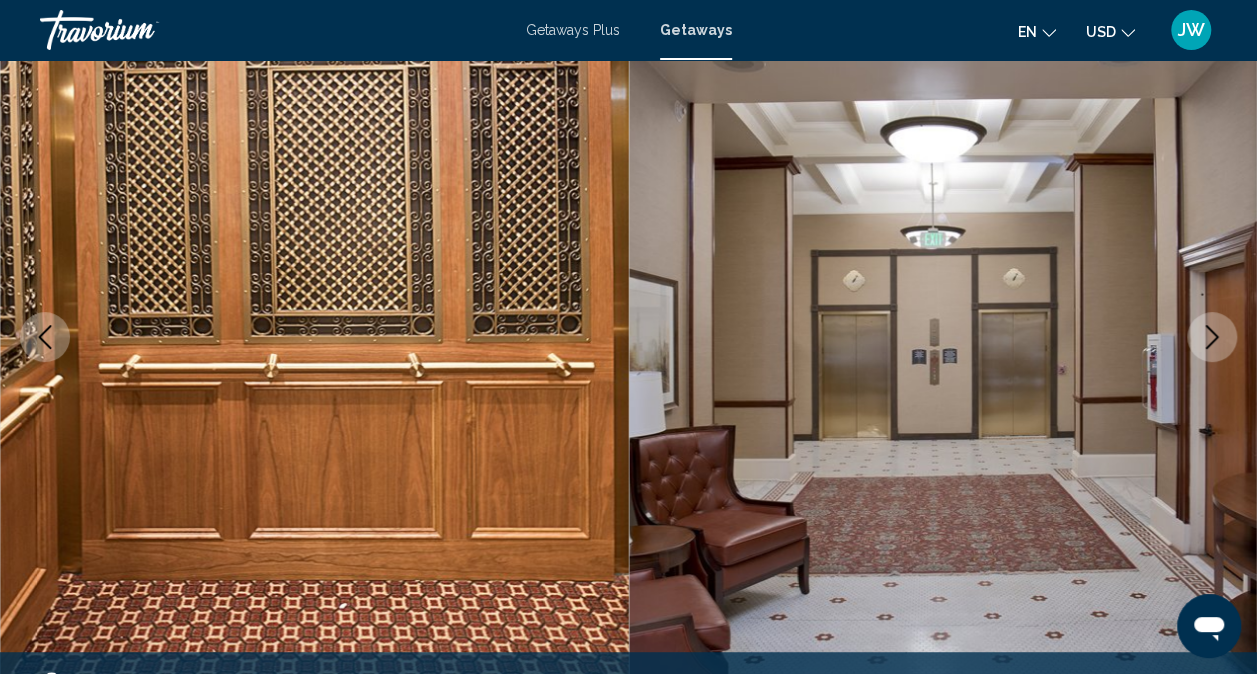 click 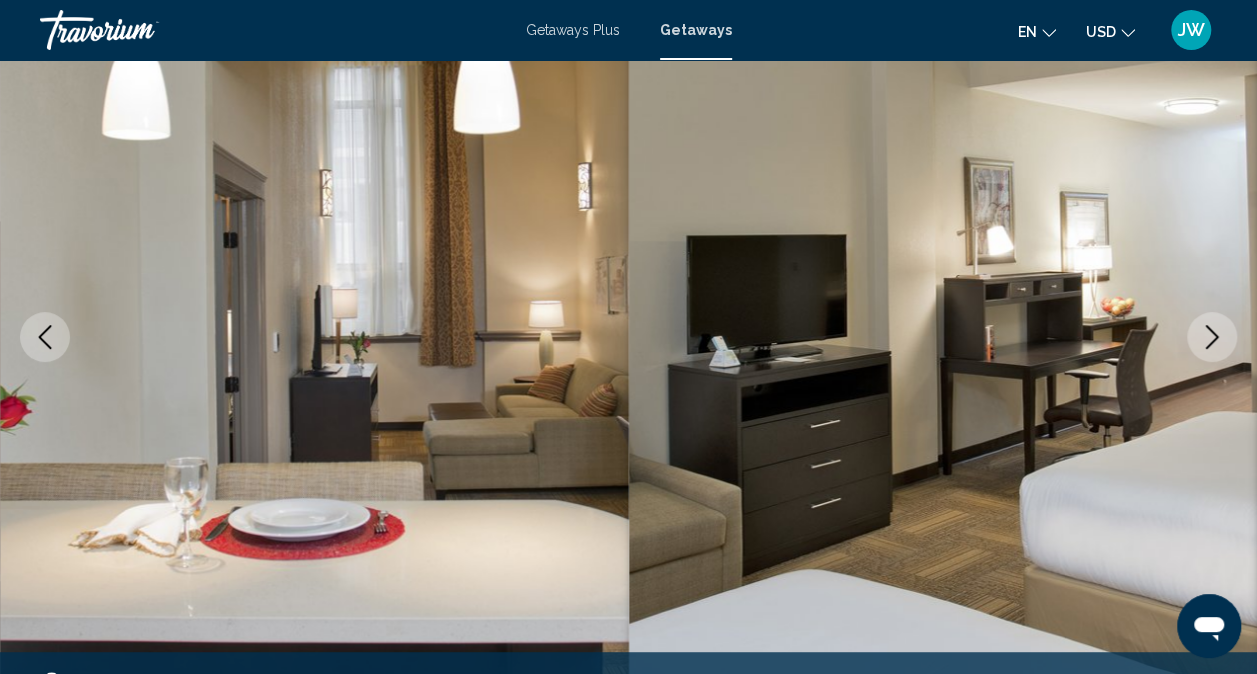 click 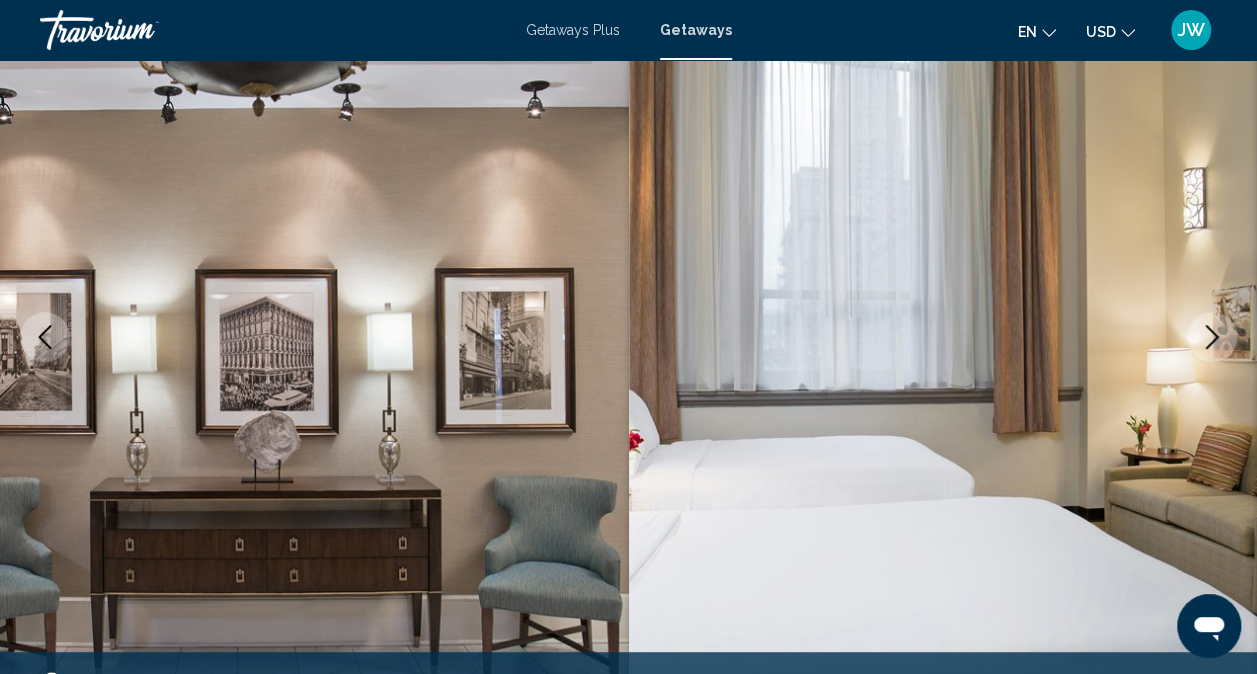 click 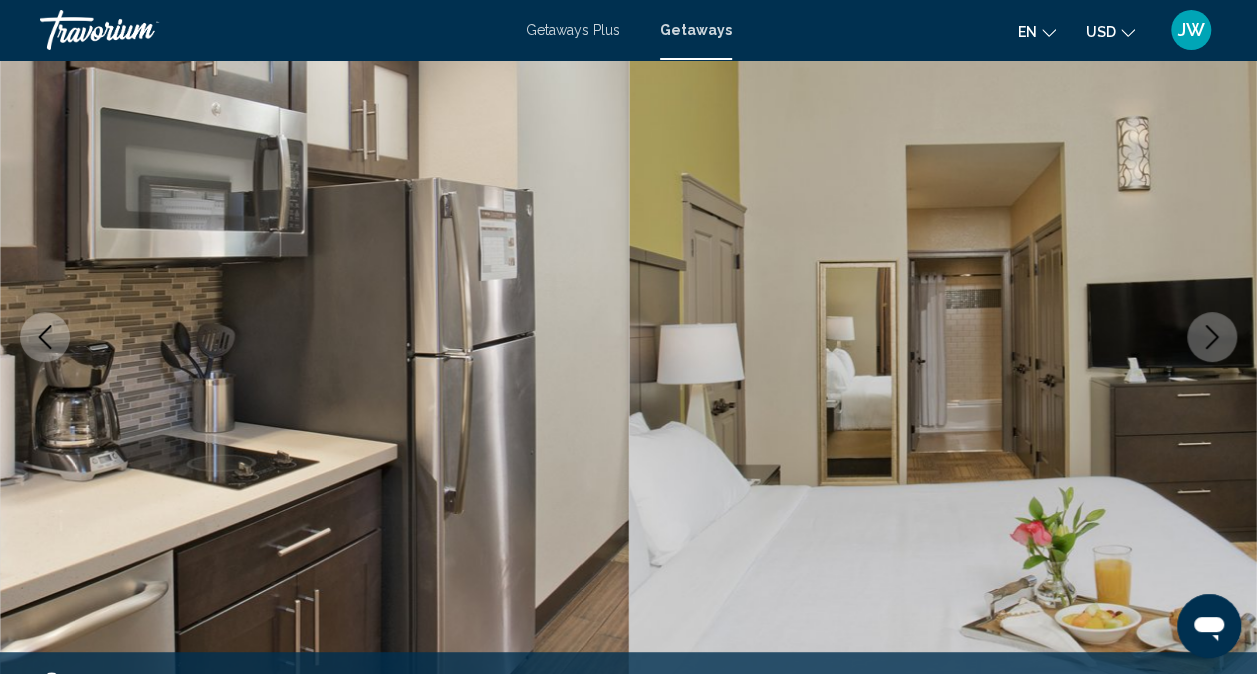 click 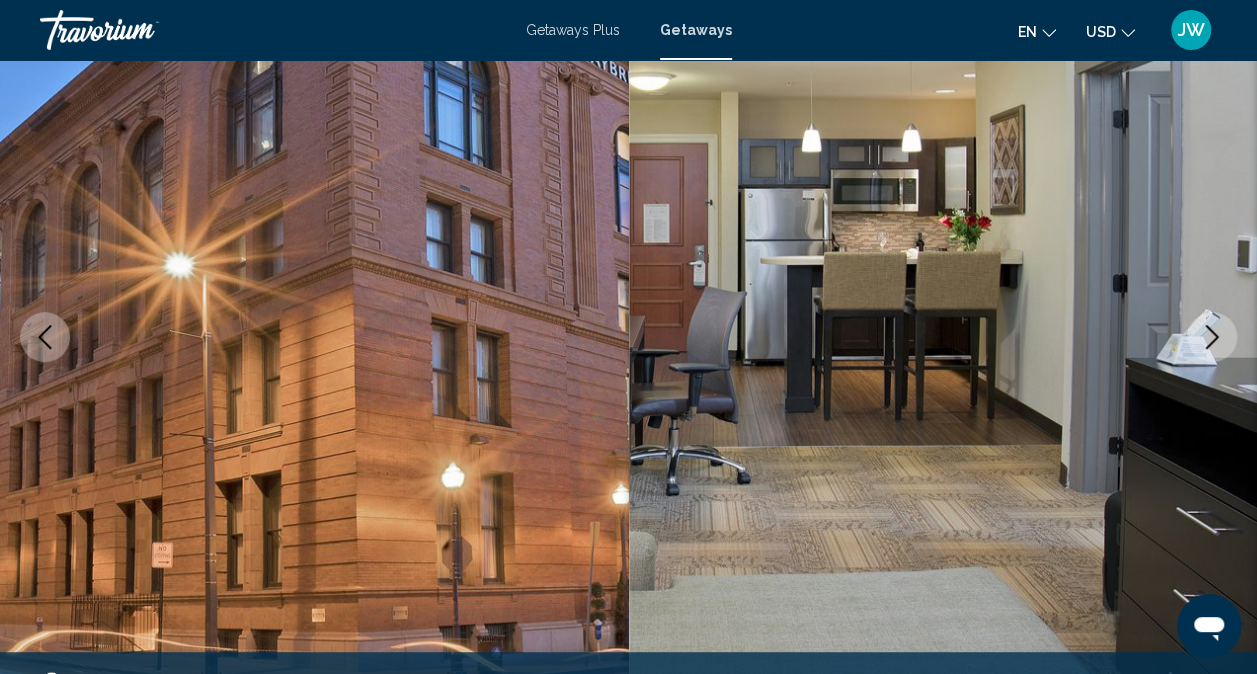 click 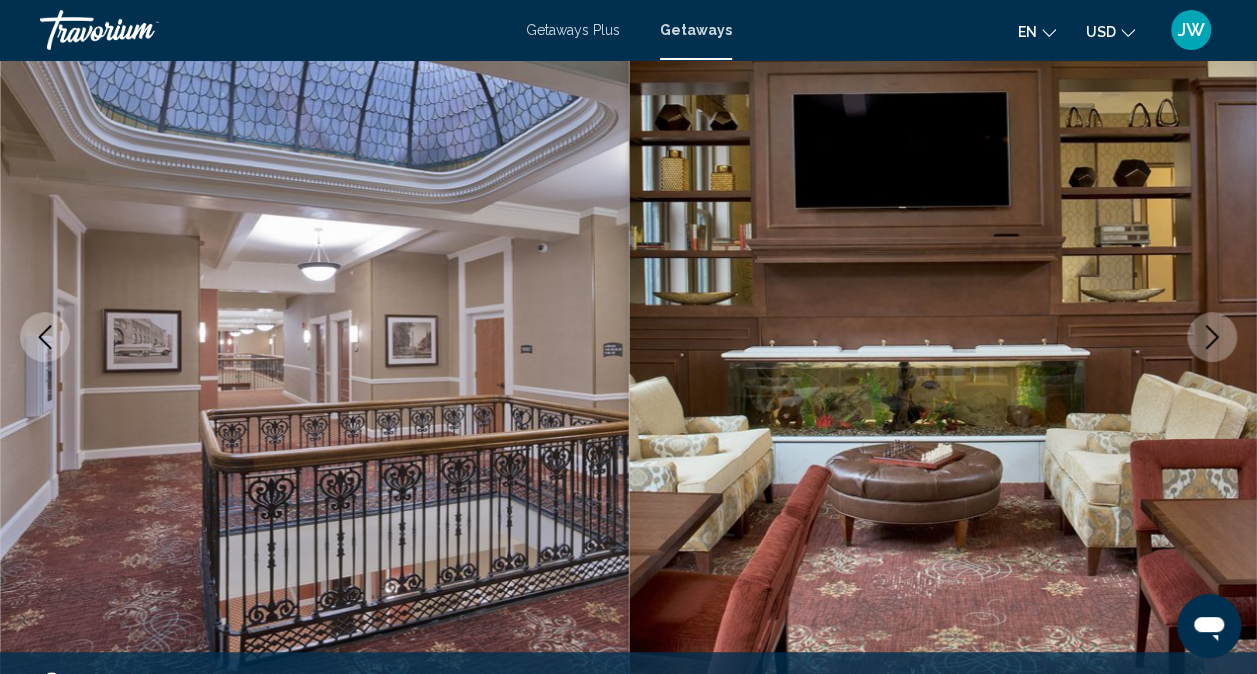 click 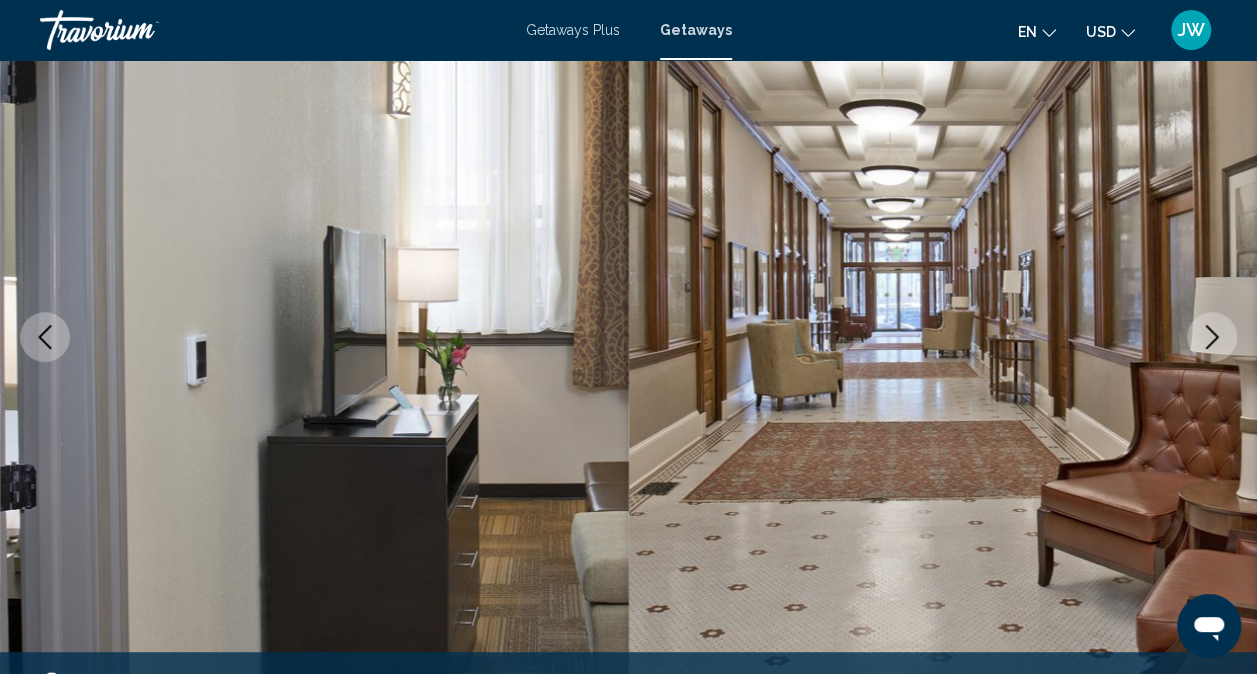 click 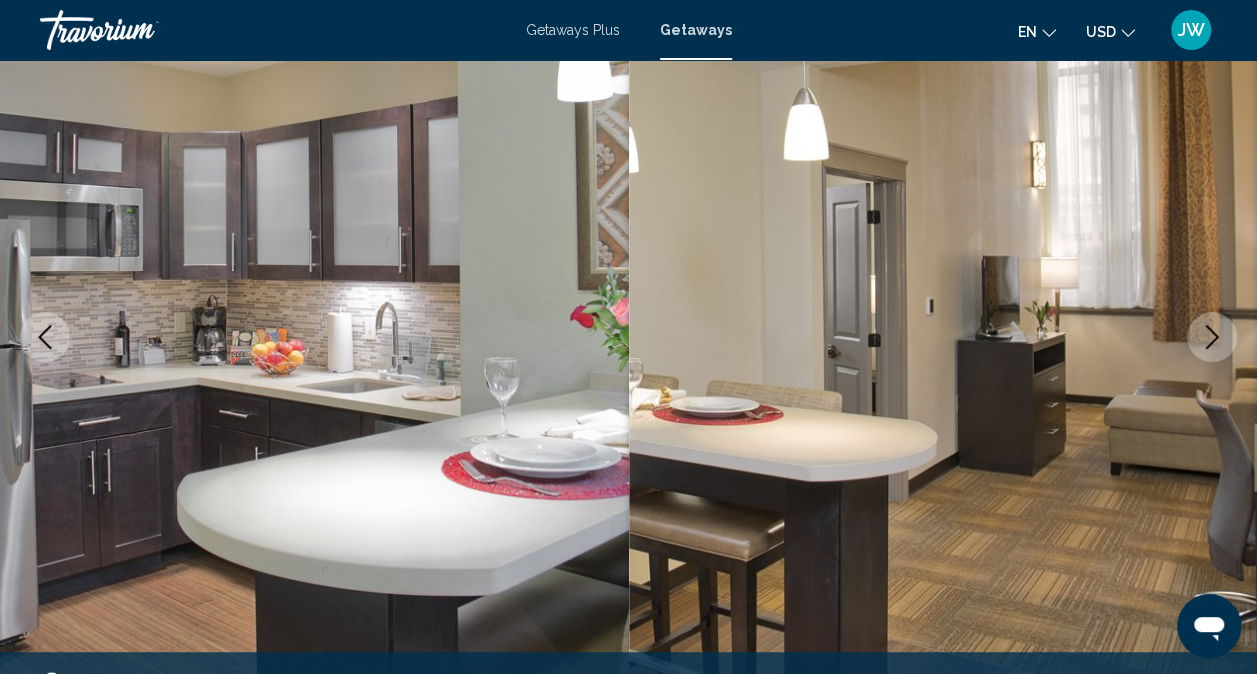 click 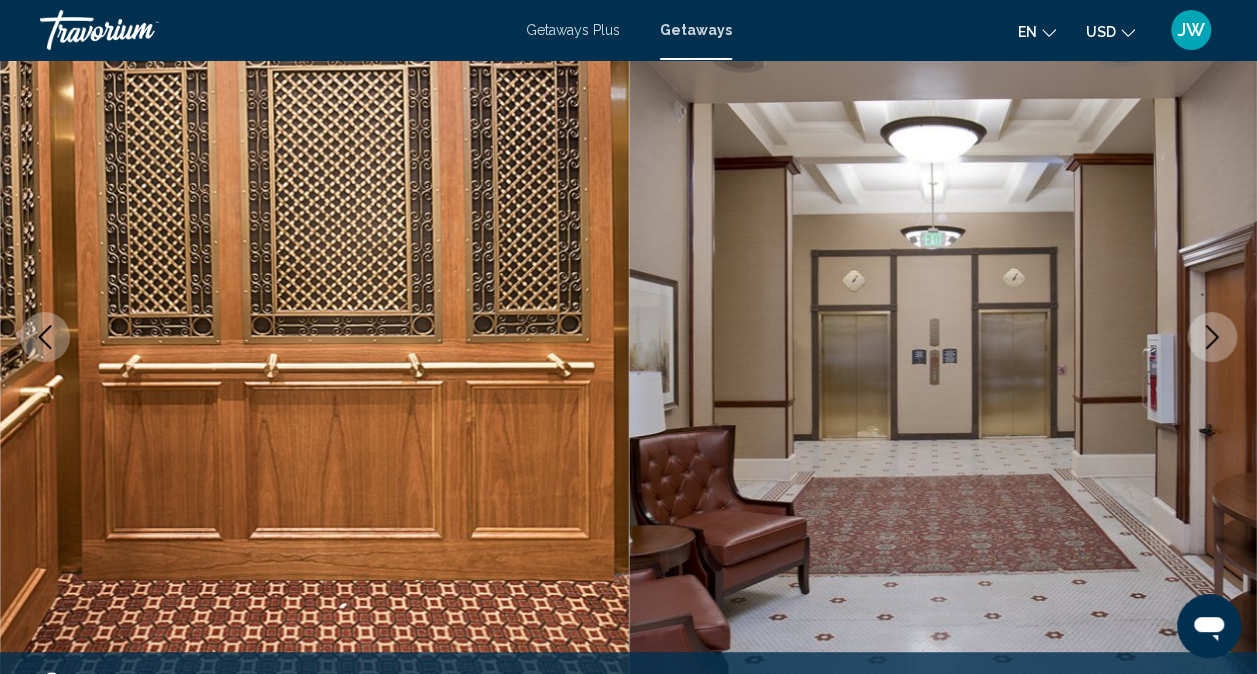 click 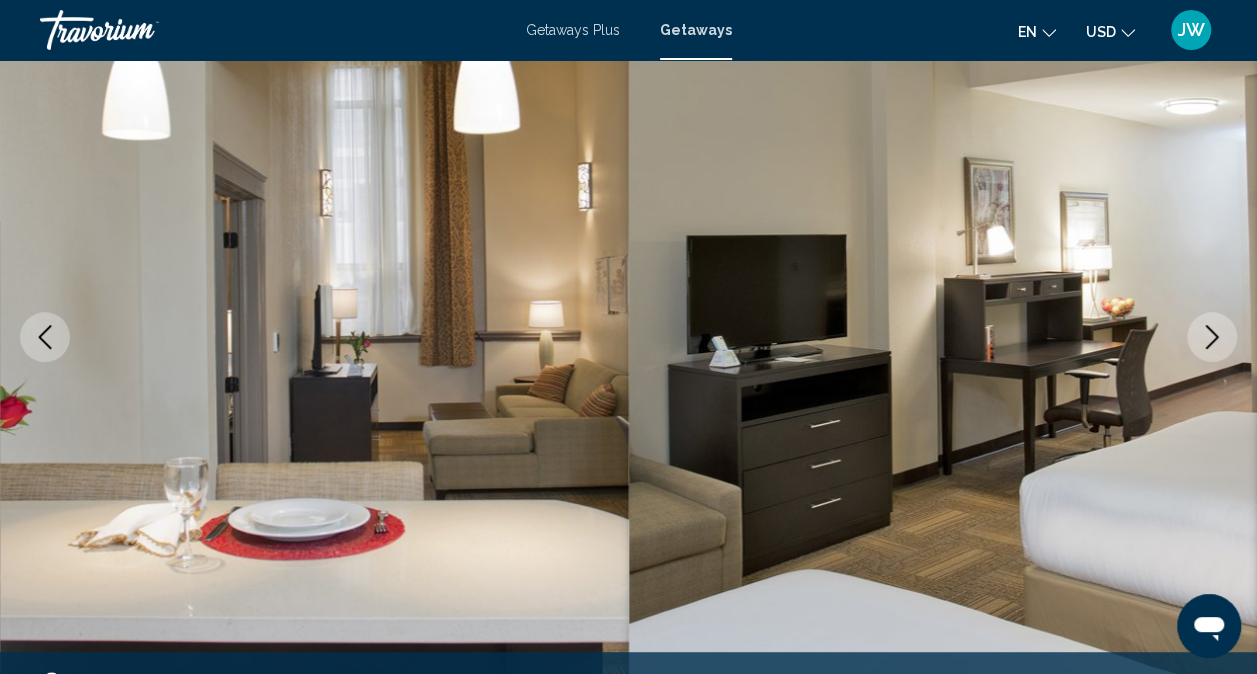 click 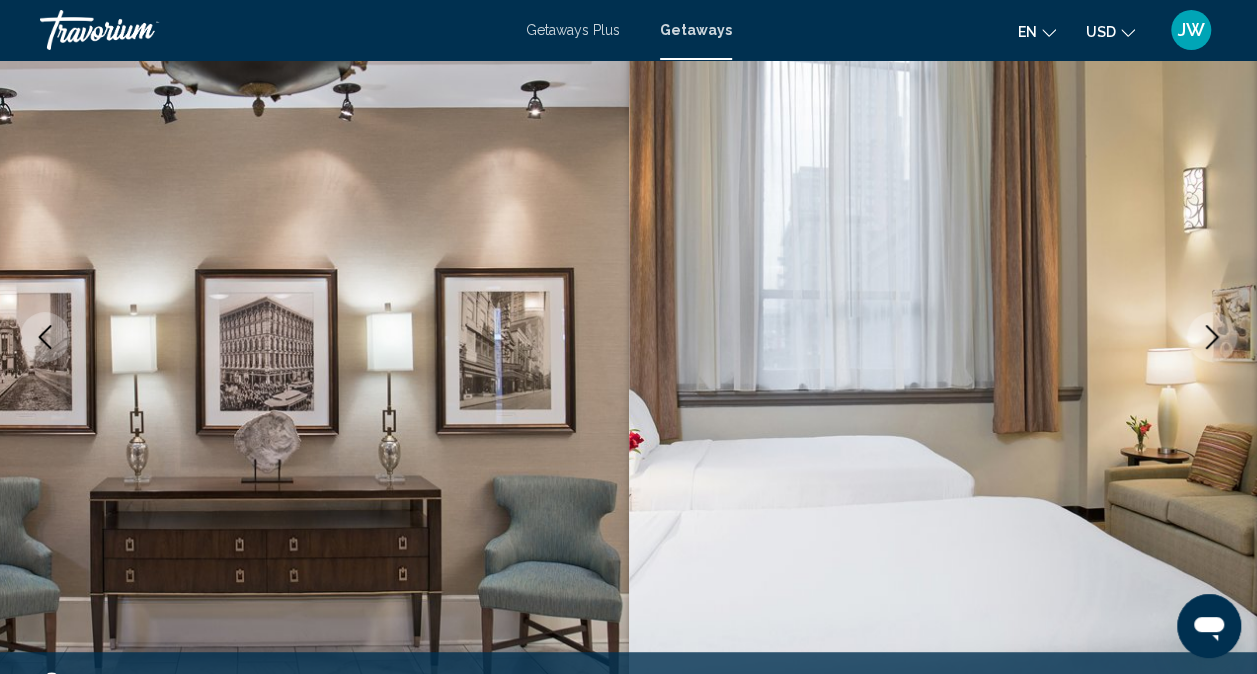 click 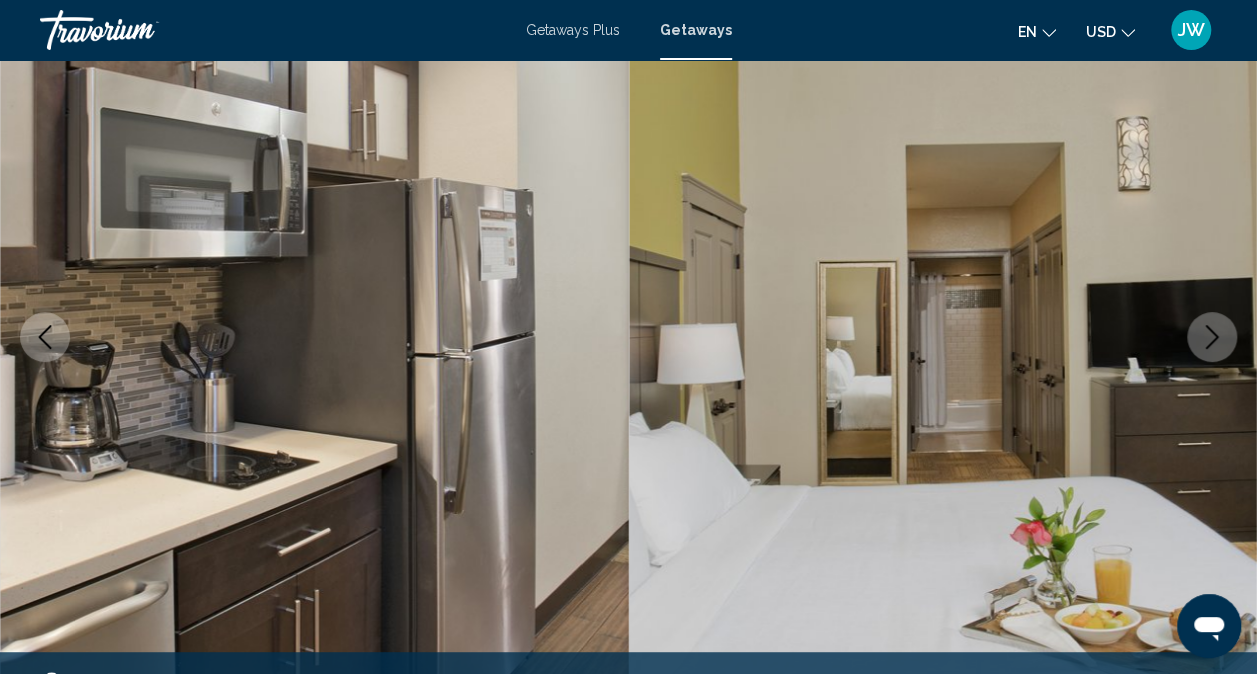 click 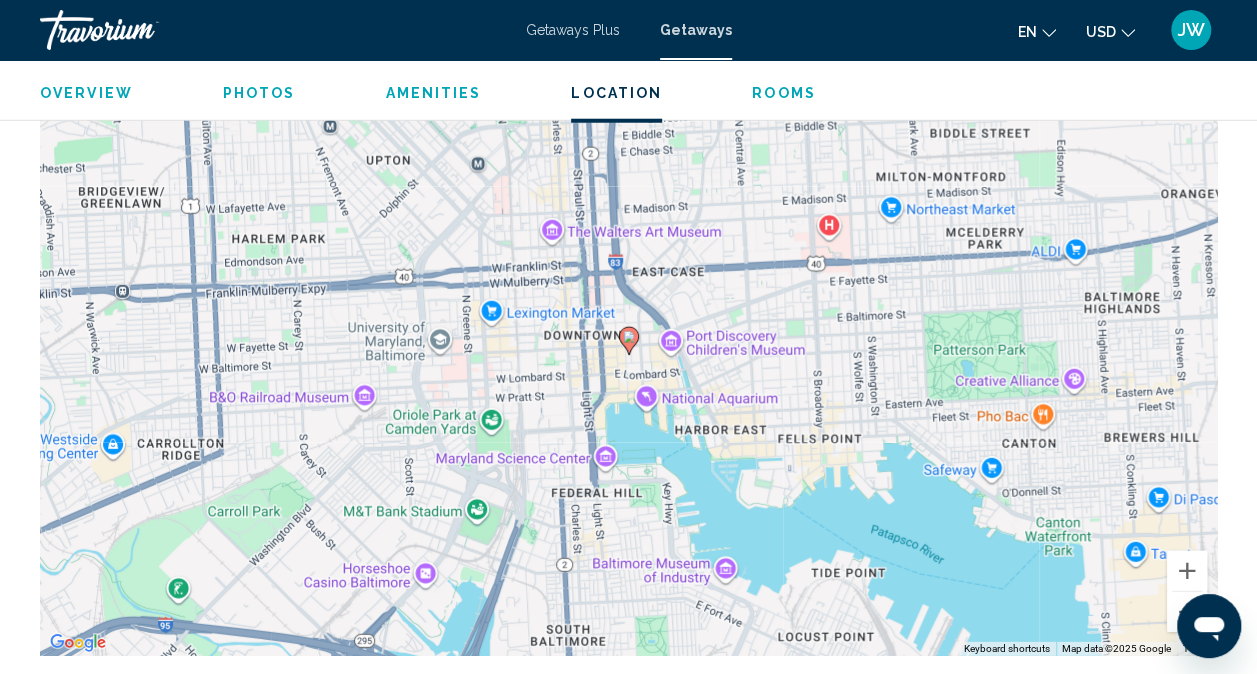 scroll, scrollTop: 2564, scrollLeft: 0, axis: vertical 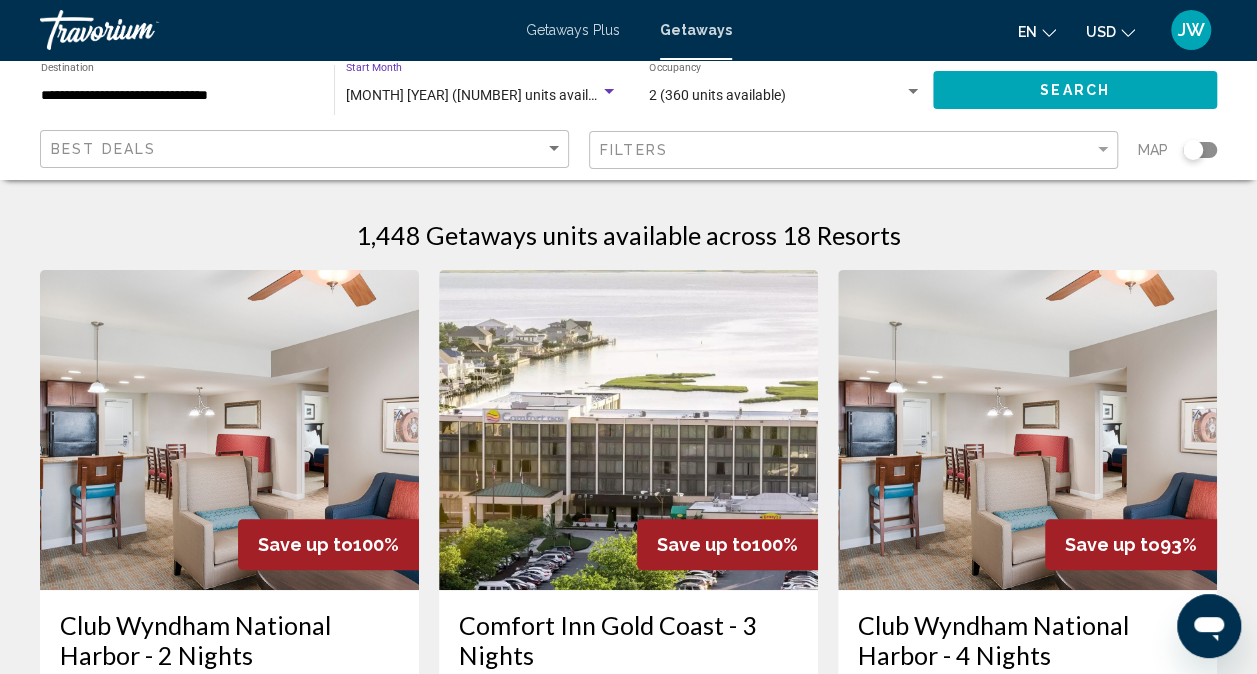 click on "September 2025 (1,448 units available)" at bounding box center [482, 95] 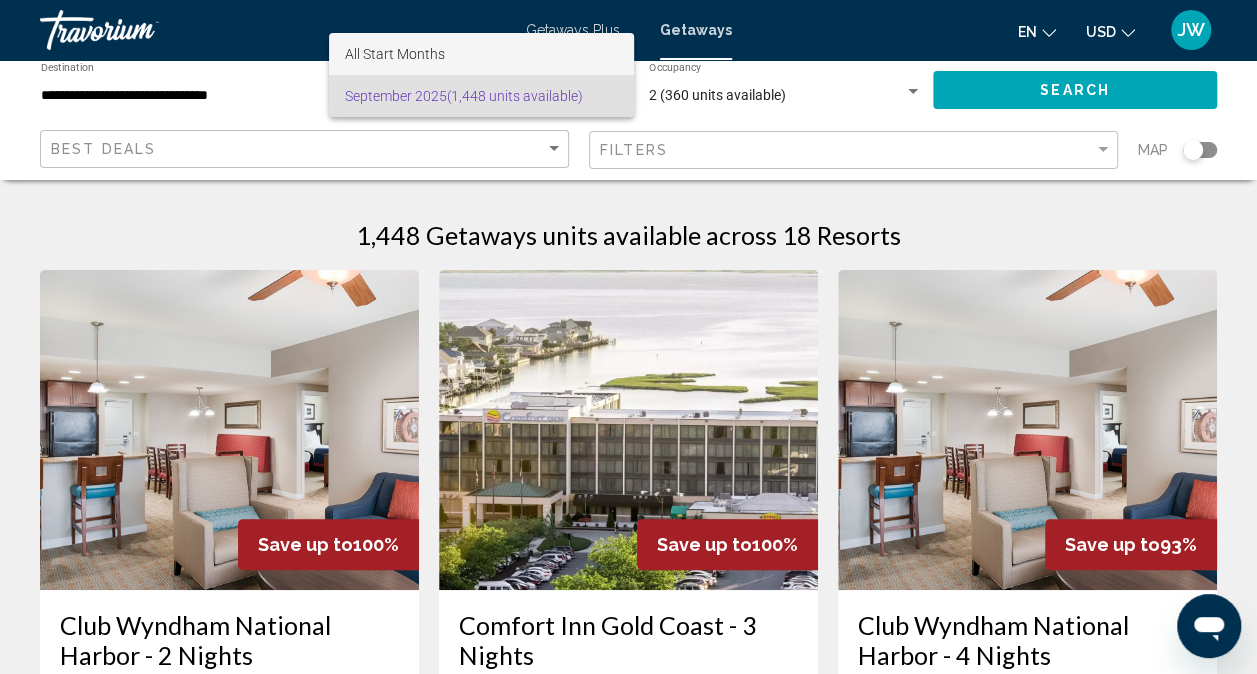 click on "All Start Months" at bounding box center [395, 54] 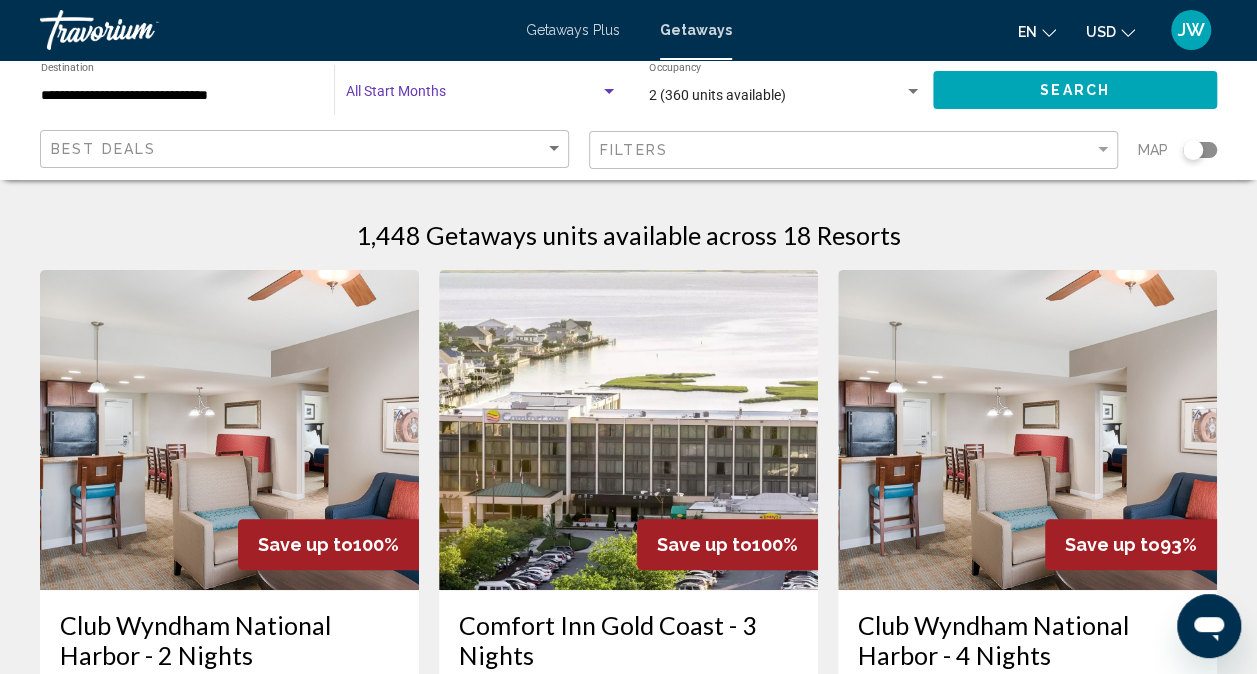 click on "Search" 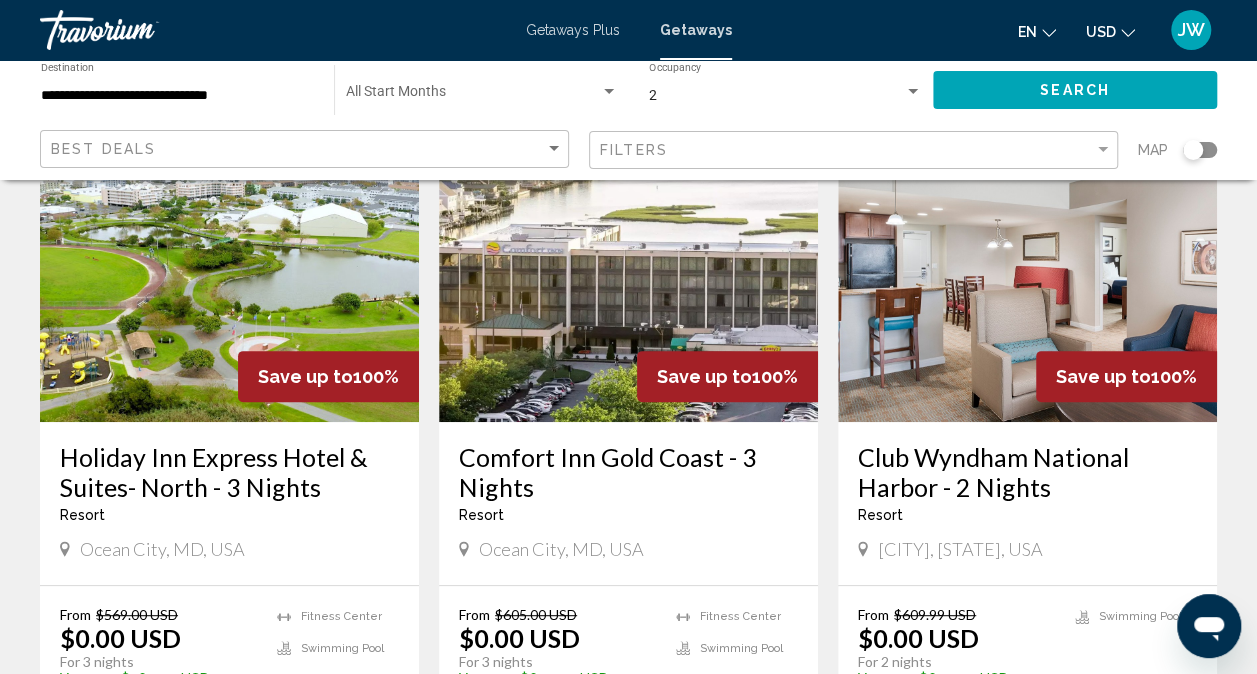 scroll, scrollTop: 160, scrollLeft: 0, axis: vertical 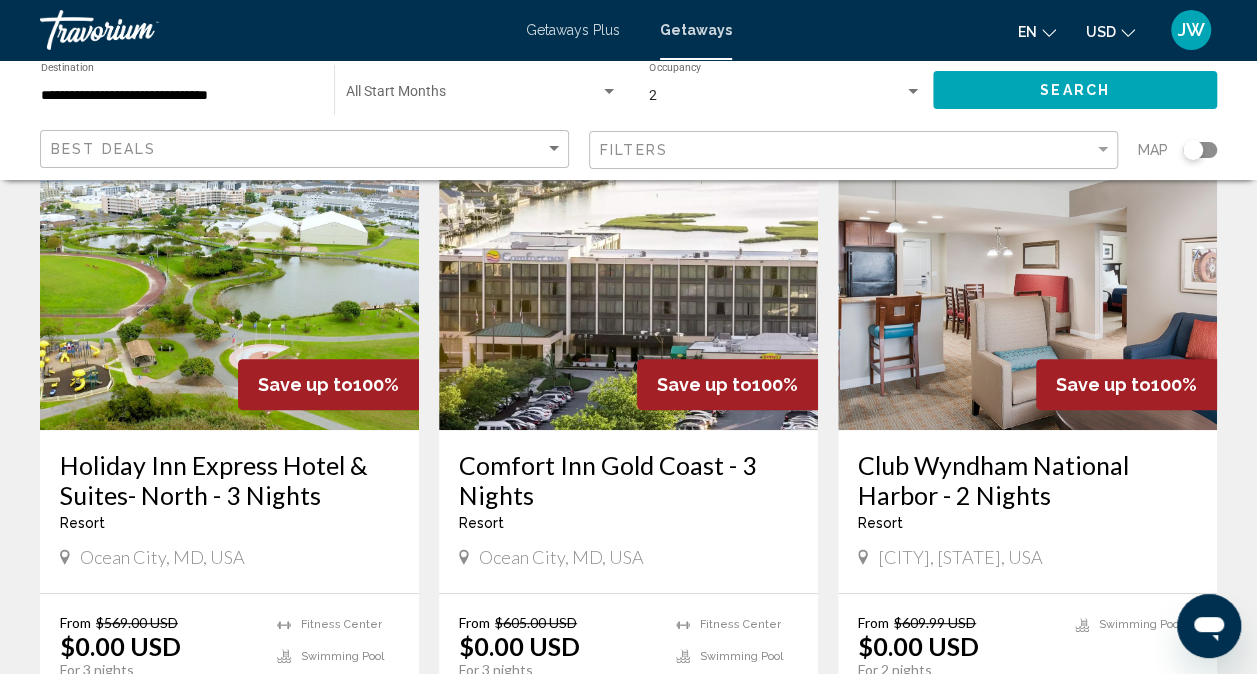 click on "Club Wyndham National Harbor - 2 Nights" at bounding box center [1027, 480] 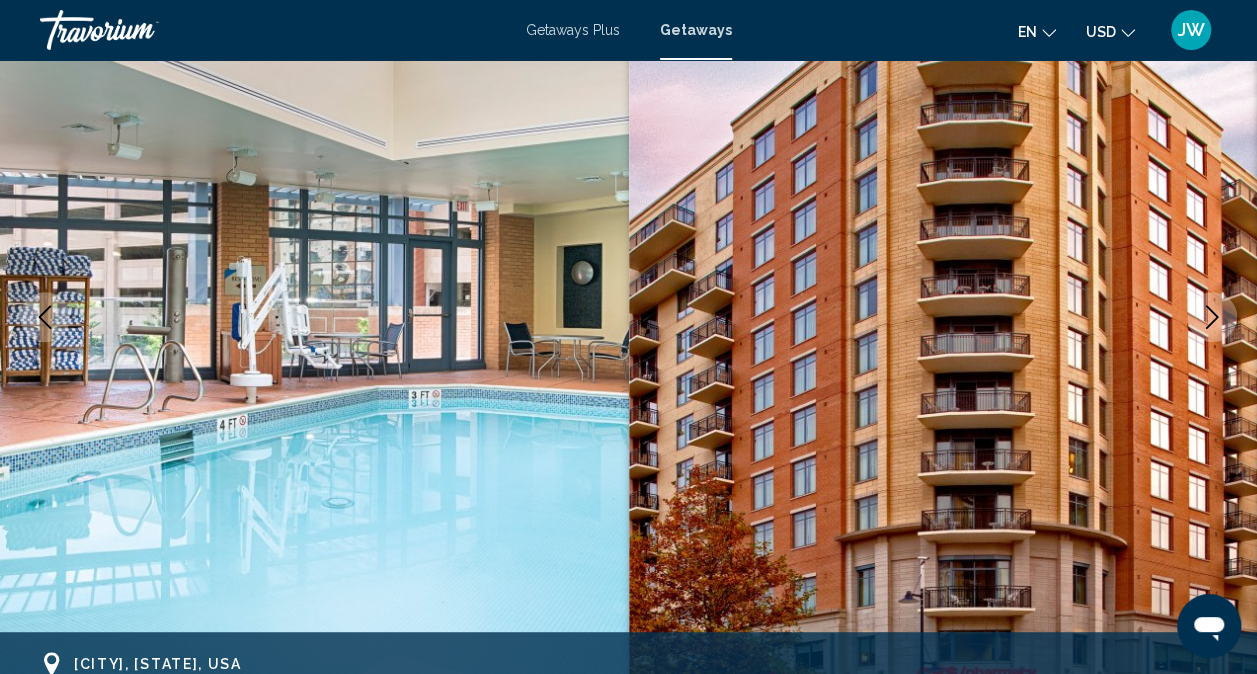 scroll, scrollTop: 116, scrollLeft: 0, axis: vertical 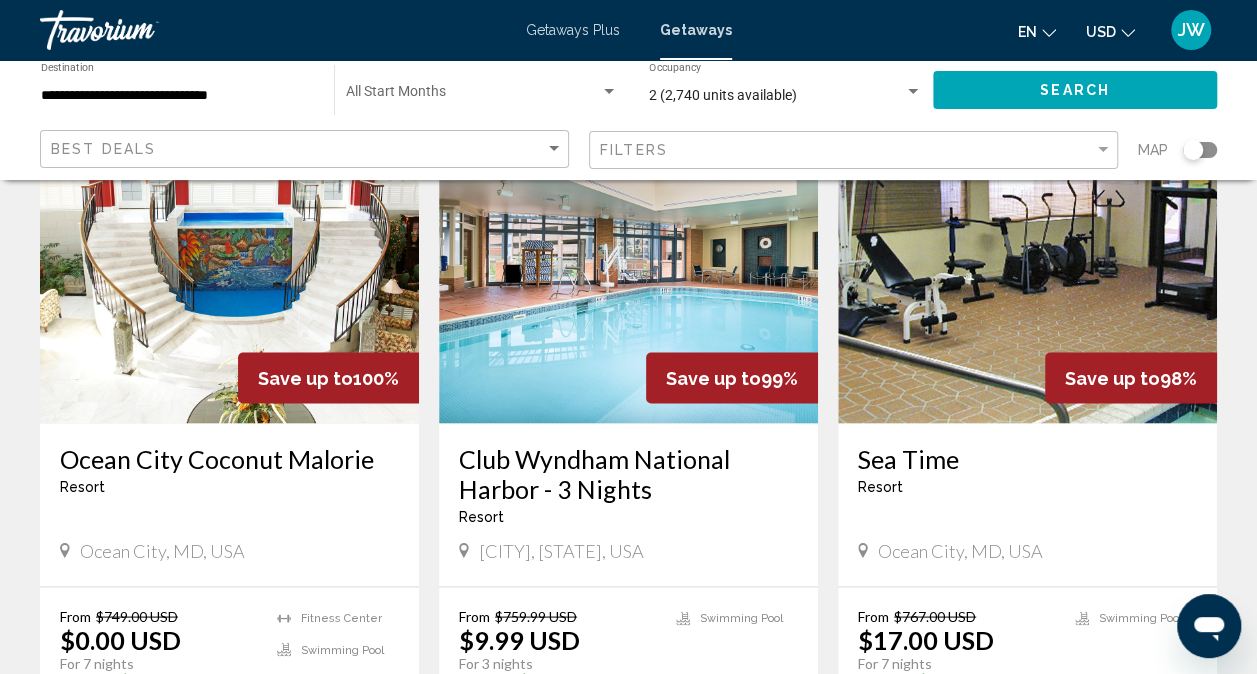 click on "Resort  -  This is an adults only resort" at bounding box center [628, 516] 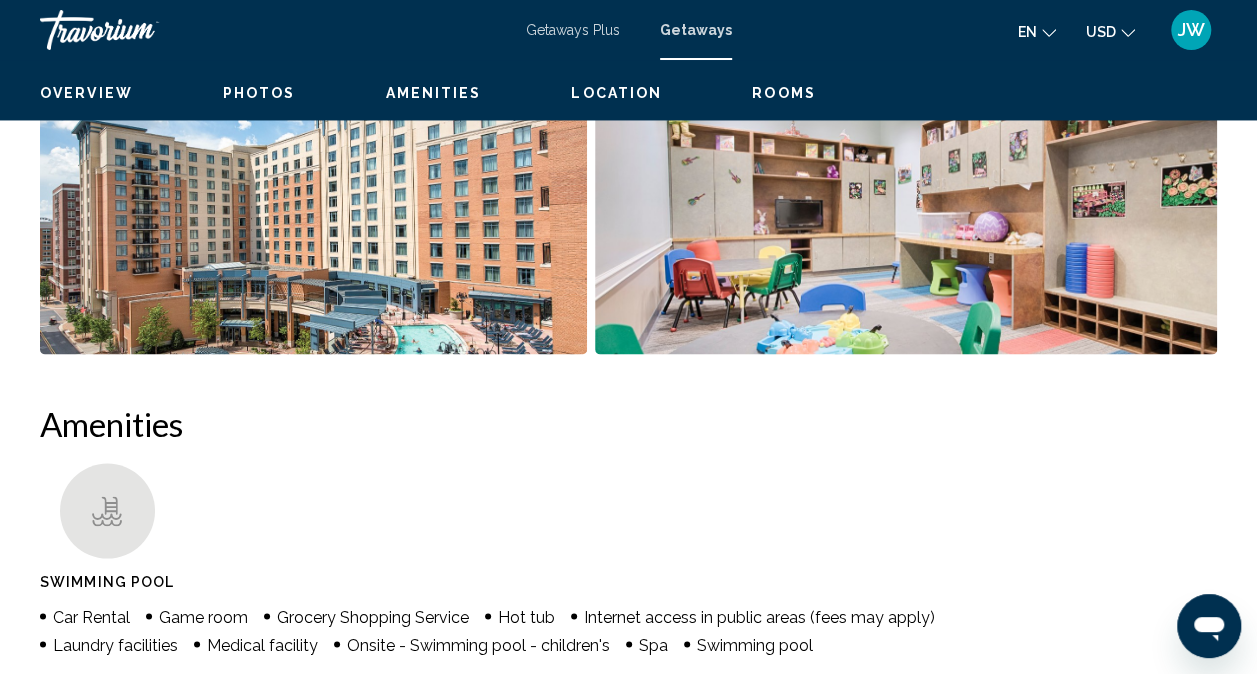 scroll, scrollTop: 198, scrollLeft: 0, axis: vertical 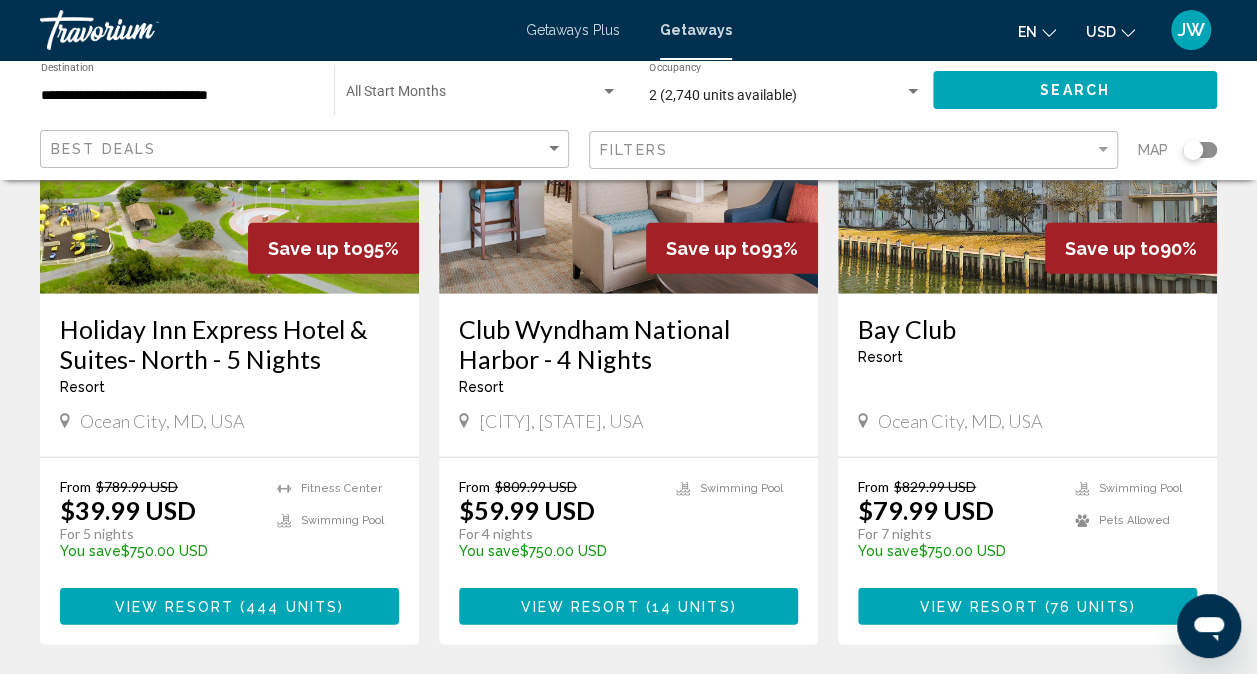 click at bounding box center (628, 134) 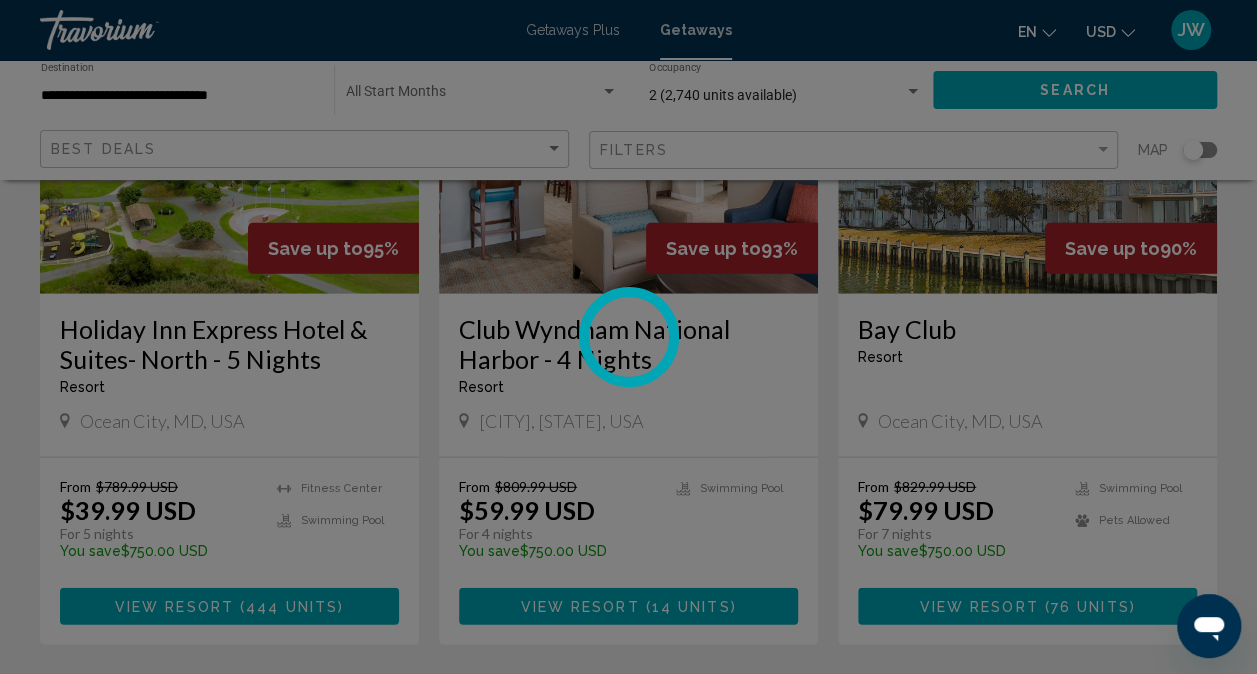scroll, scrollTop: 198, scrollLeft: 0, axis: vertical 